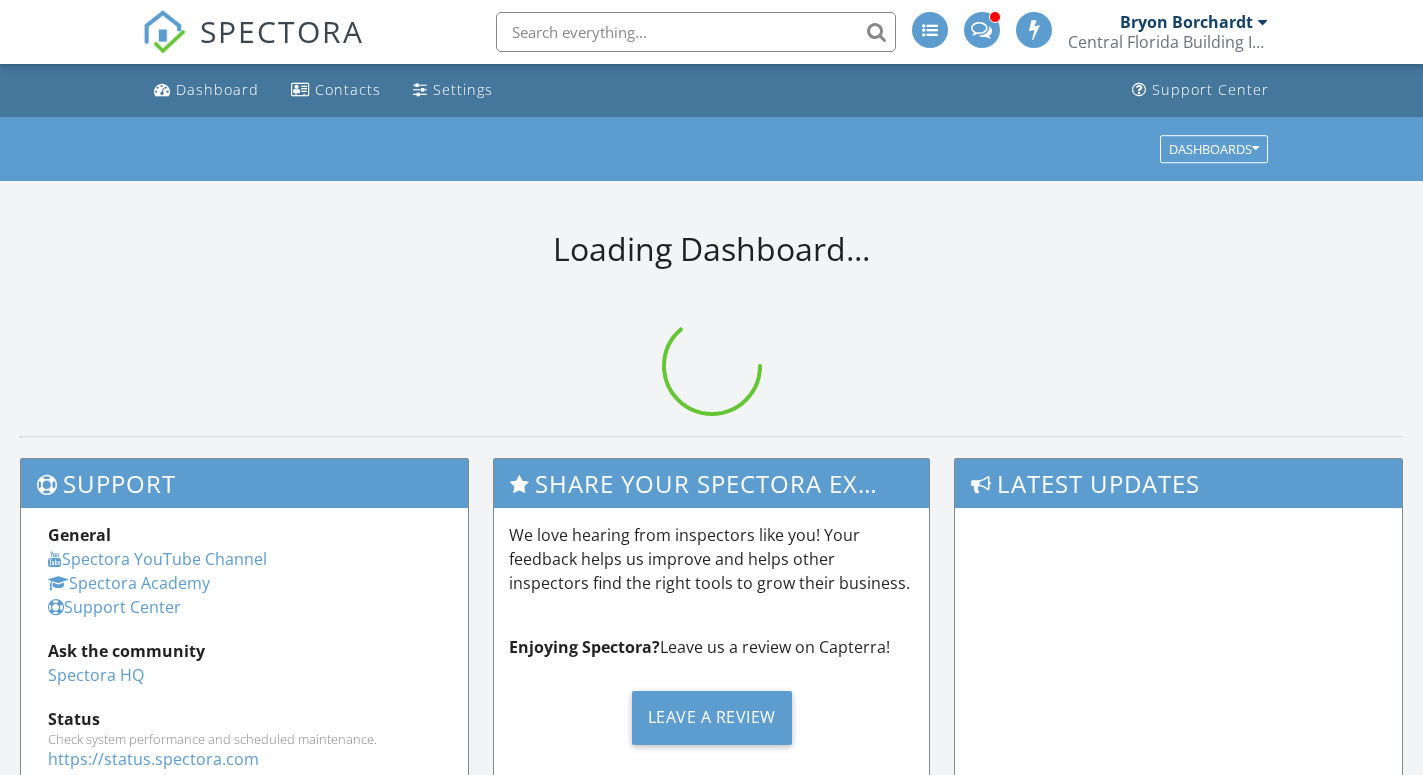 scroll, scrollTop: 0, scrollLeft: 0, axis: both 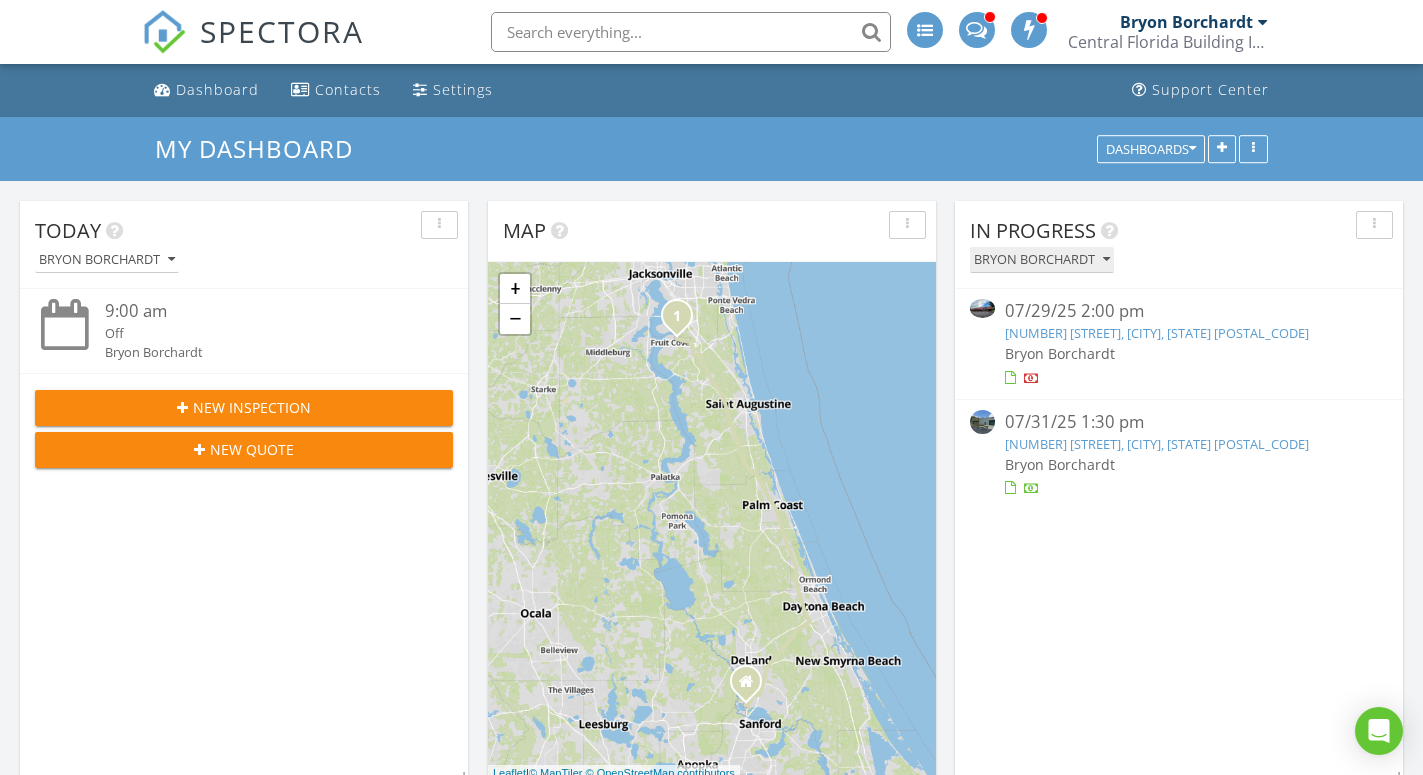 click on "Bryon Borchardt" at bounding box center (1042, 260) 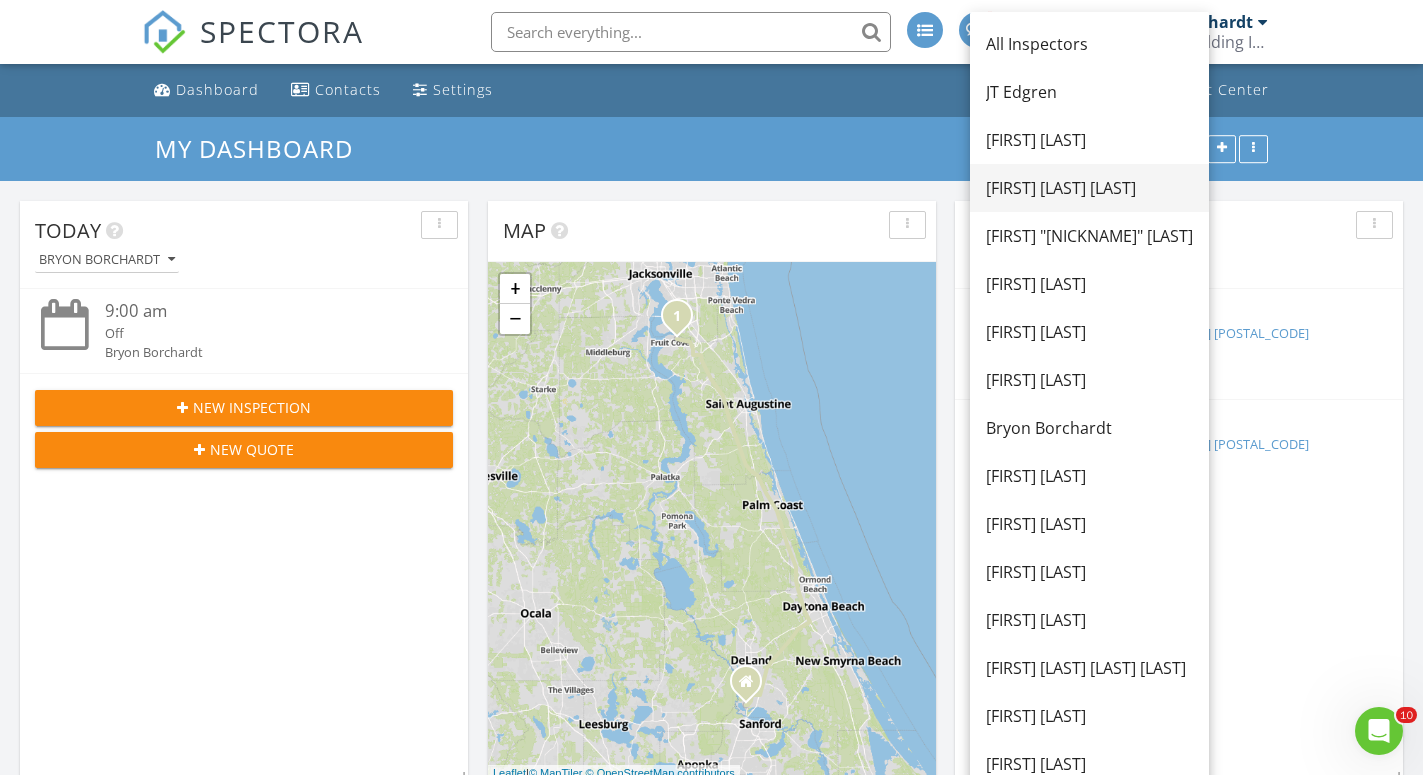 scroll, scrollTop: 0, scrollLeft: 0, axis: both 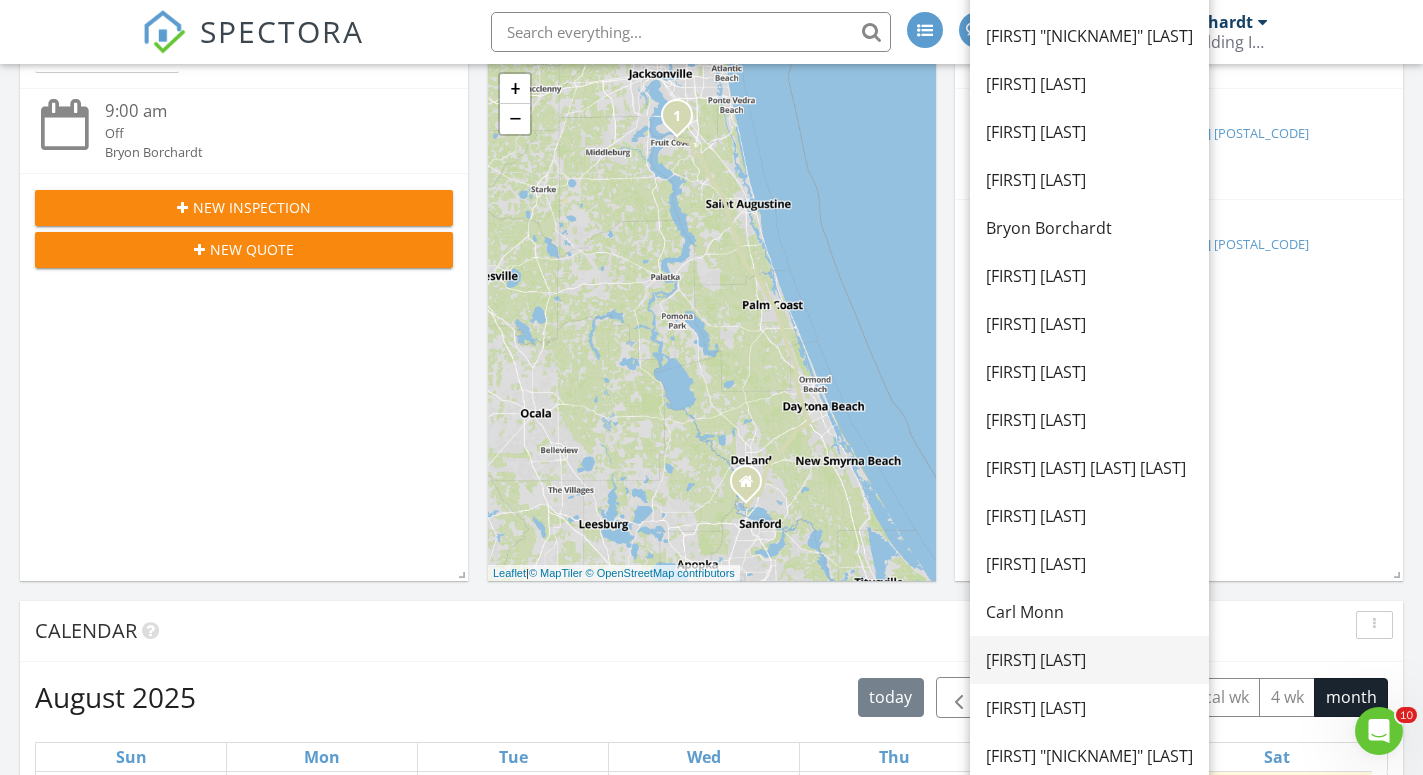 click on "[FIRST] [LAST]" at bounding box center [1089, 660] 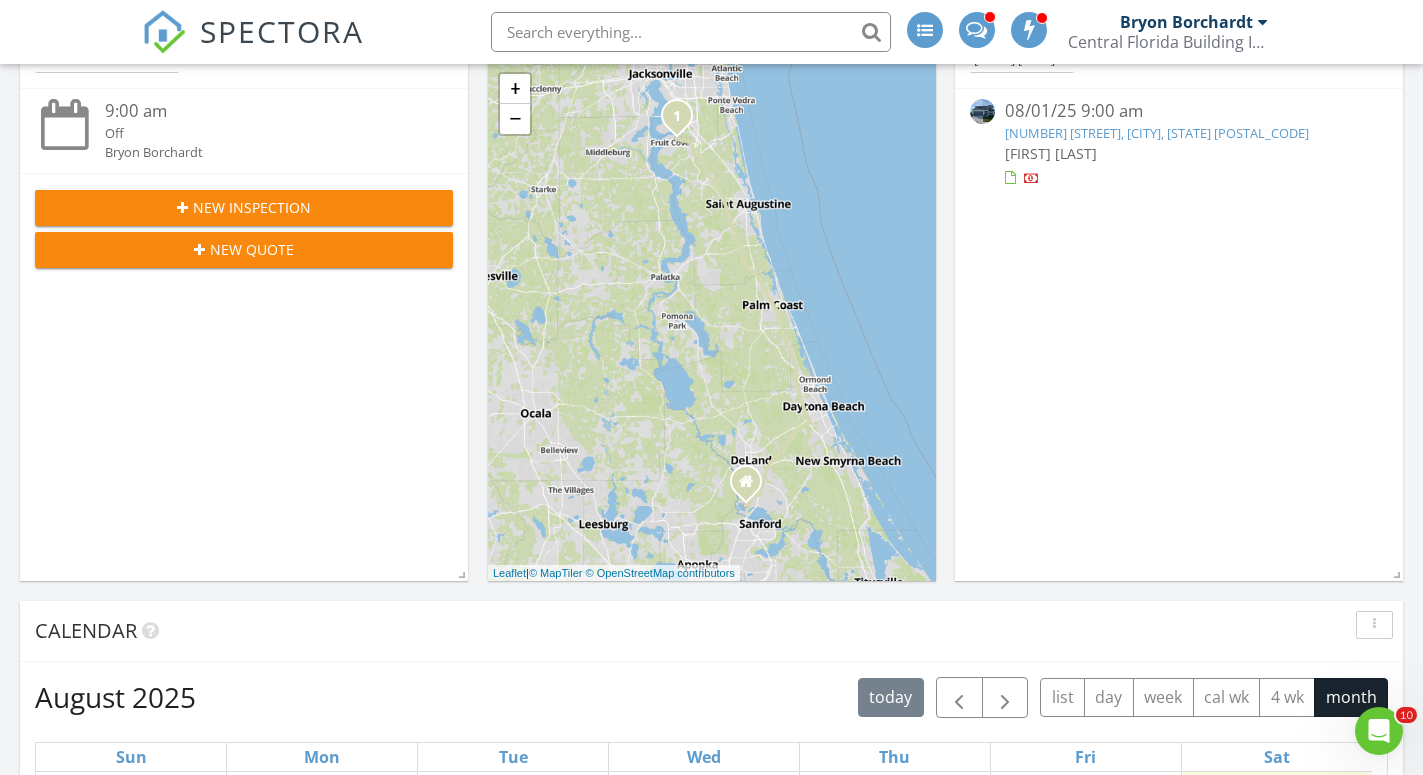click on "1766 Ruby Ln, Lake Alfred, FL 33850" at bounding box center [1157, 133] 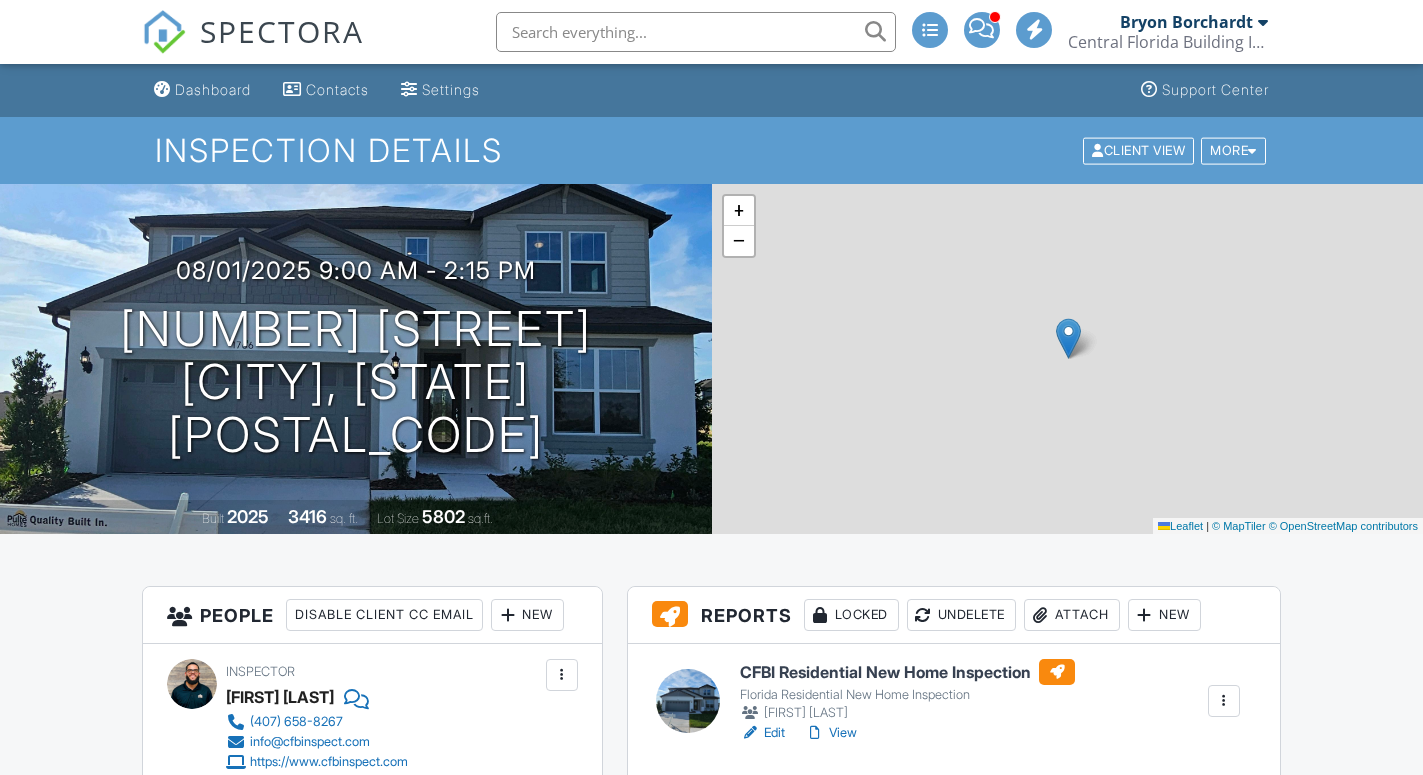 scroll, scrollTop: 400, scrollLeft: 0, axis: vertical 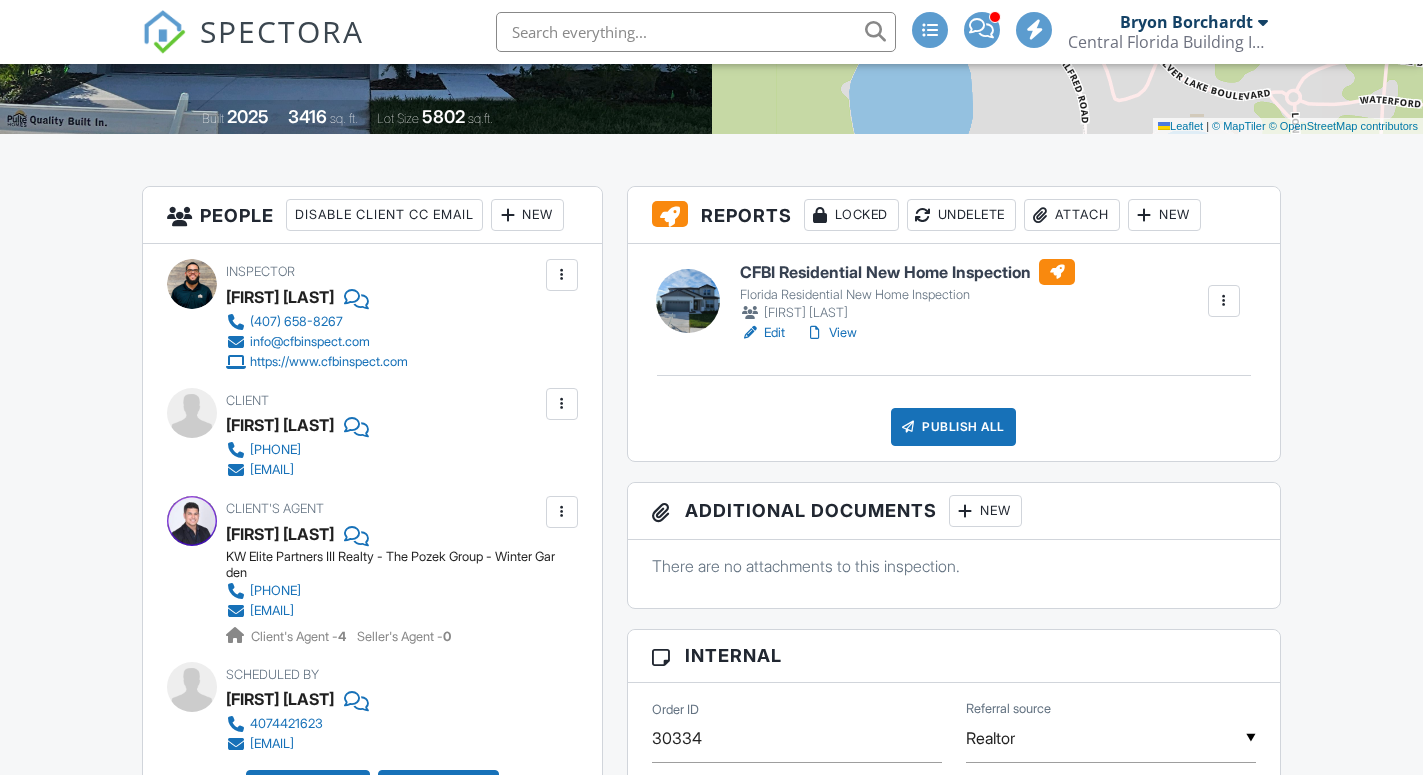 click on "CFBI Residential New Home Inspection" at bounding box center [907, 272] 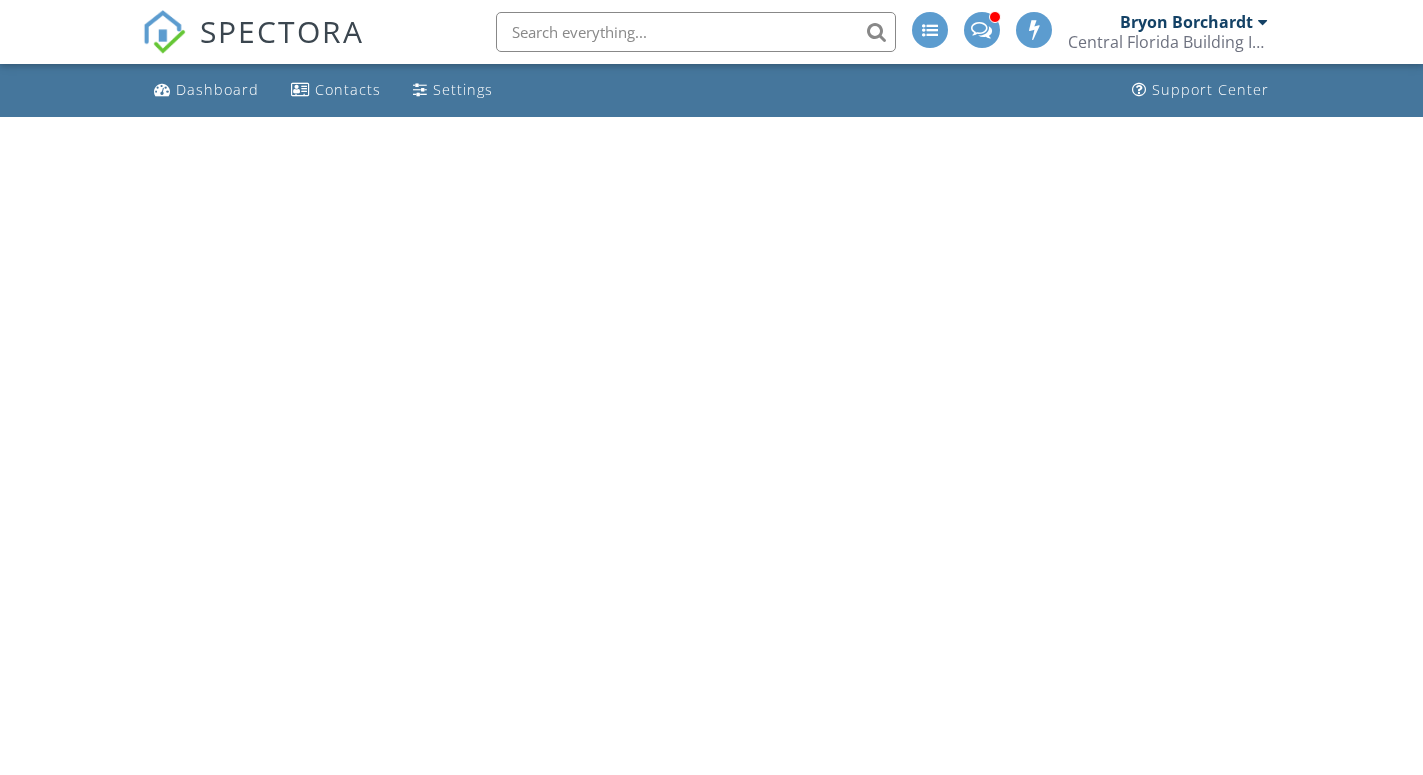 scroll, scrollTop: 0, scrollLeft: 0, axis: both 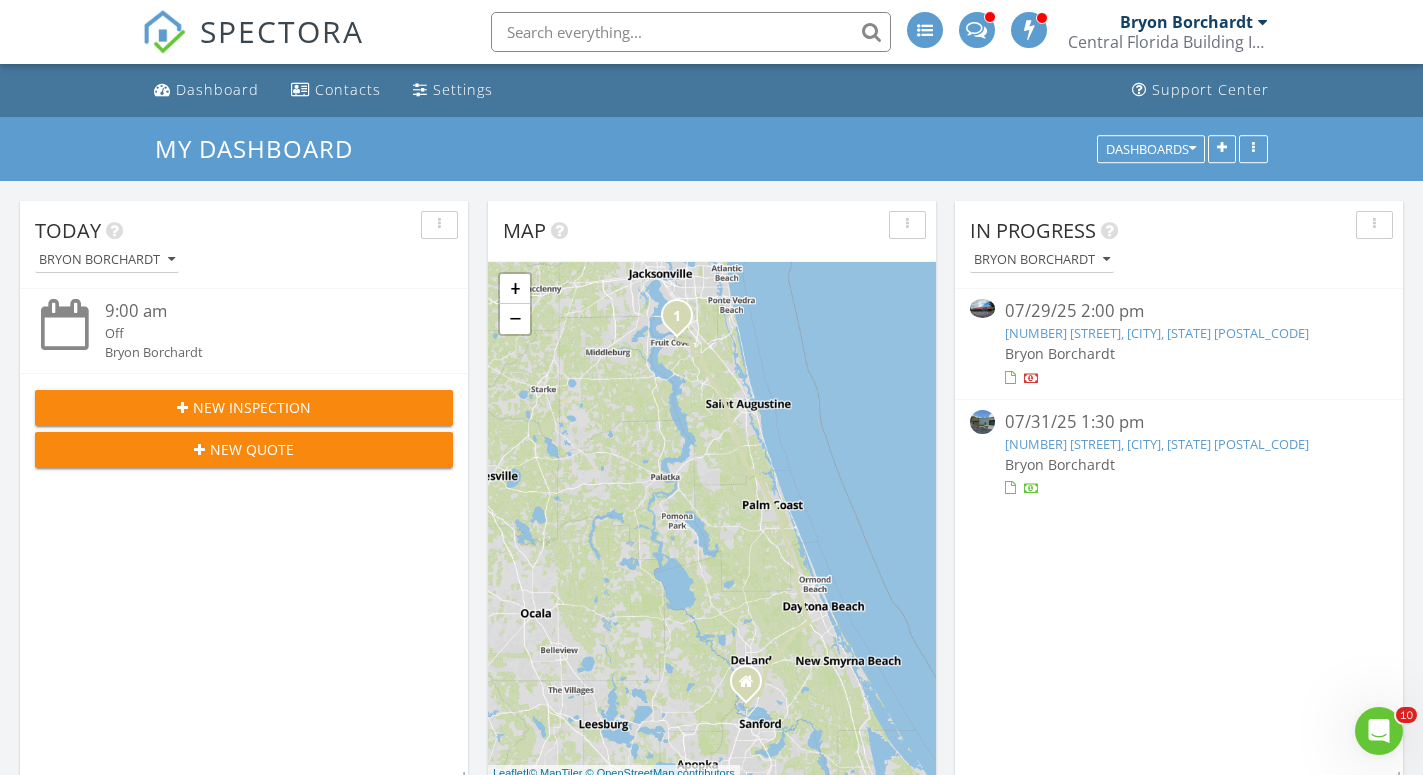 click on "232 Bullard Pkwy, Tampa, FL 33617" at bounding box center [1157, 333] 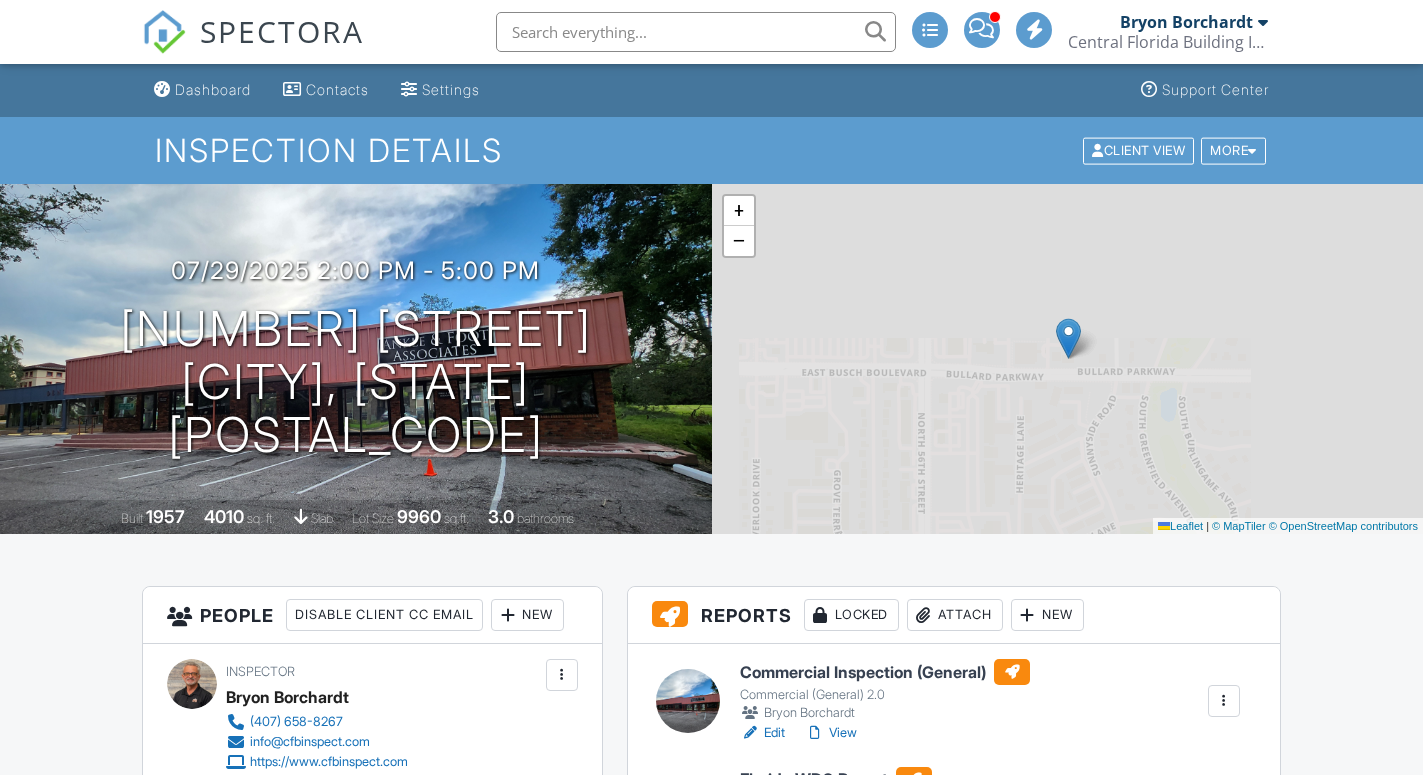 scroll, scrollTop: 0, scrollLeft: 0, axis: both 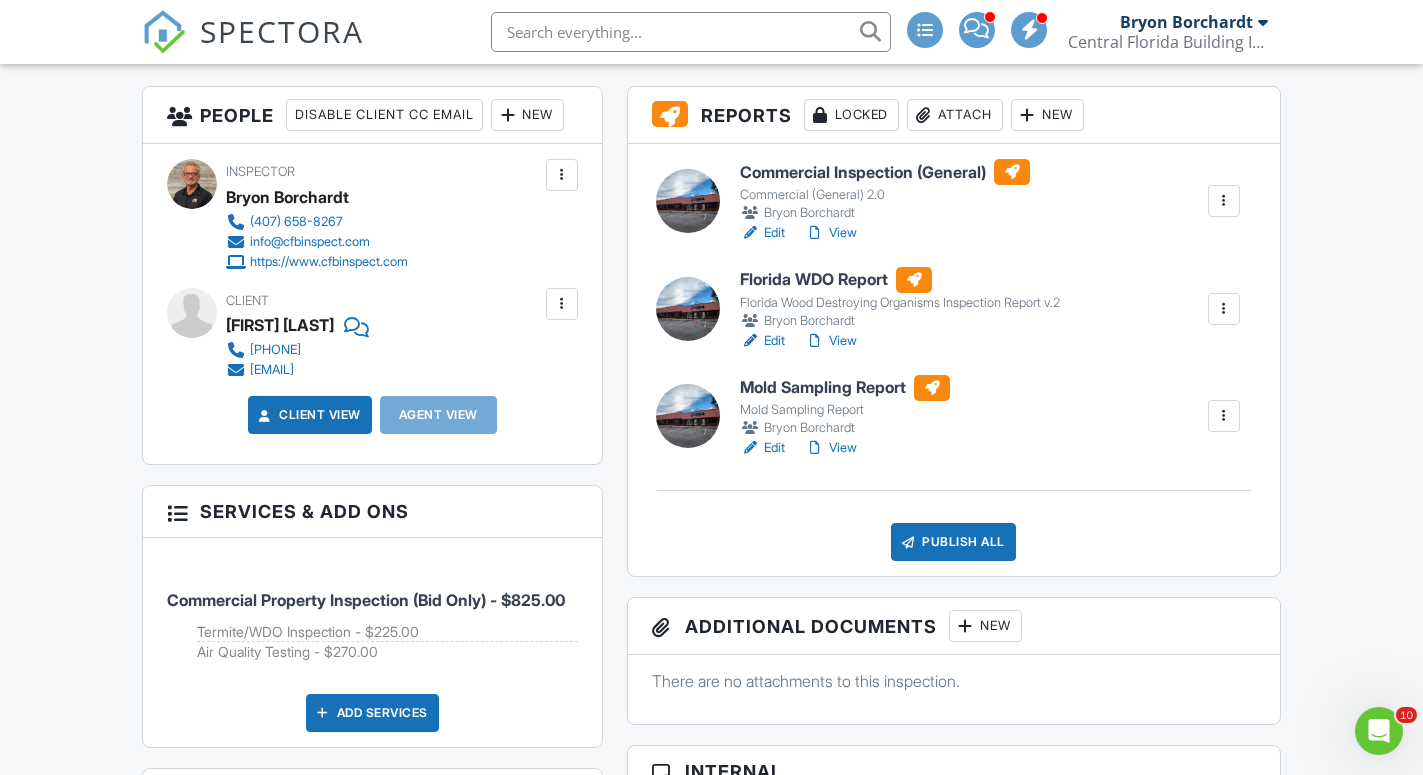 click on "Florida WDO Report" at bounding box center [900, 280] 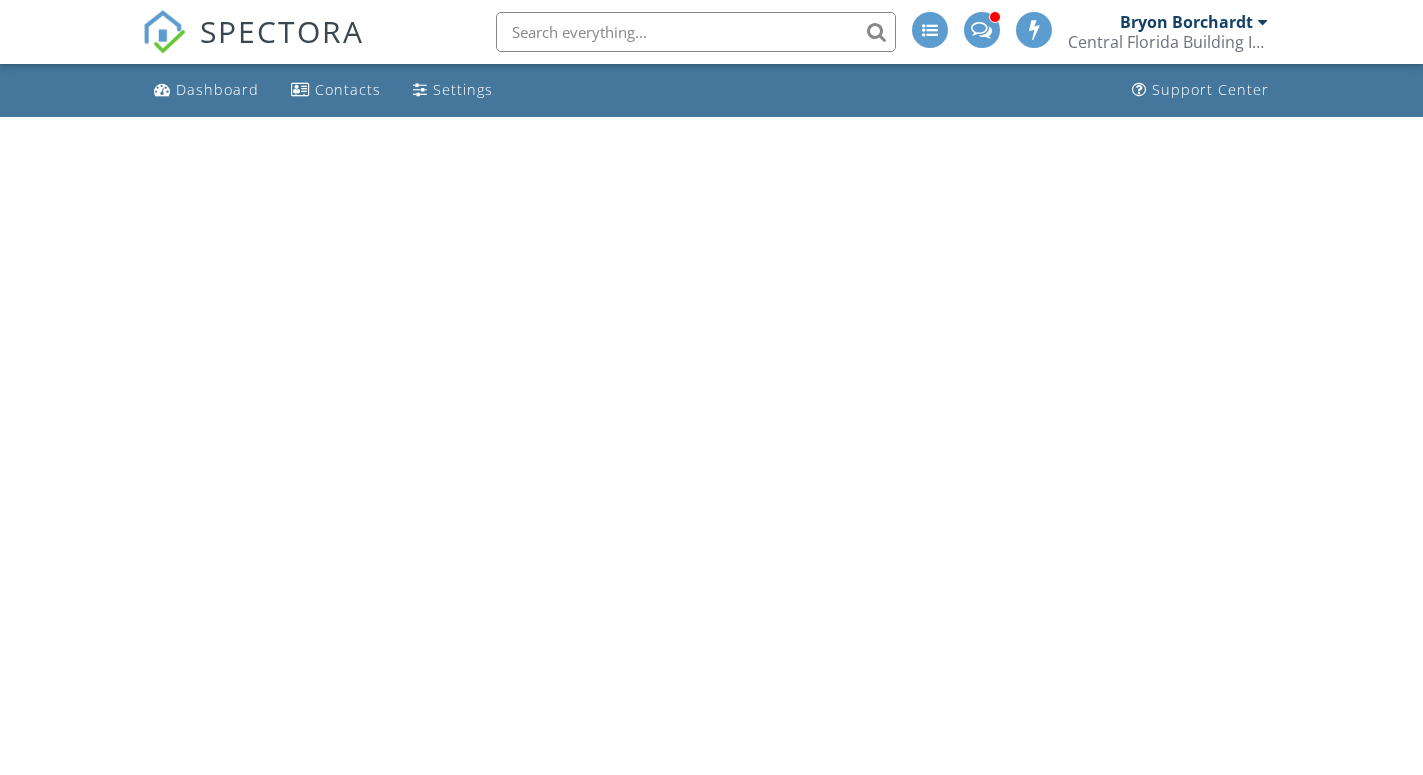 scroll, scrollTop: 0, scrollLeft: 0, axis: both 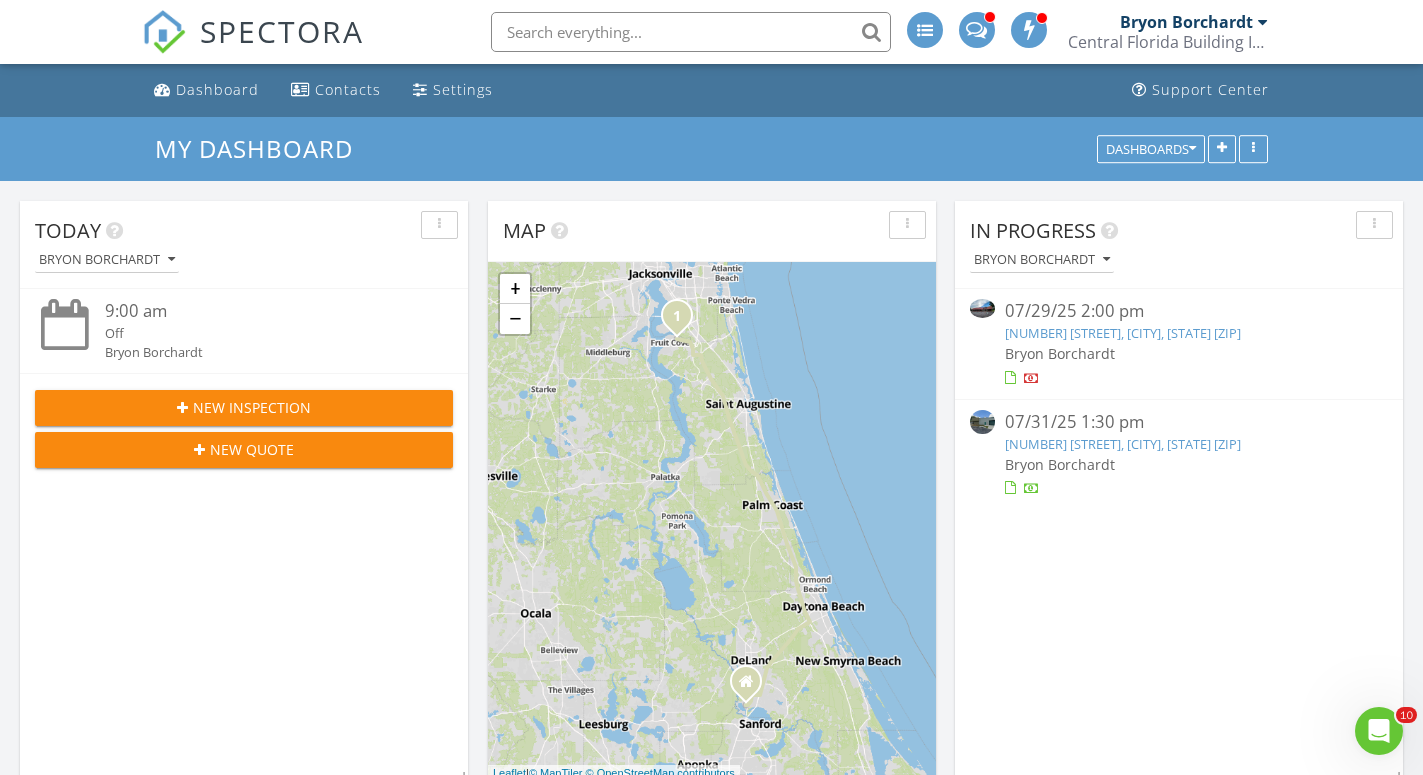 click on "[NUMBER] [STREET], [CITY], [STATE] [ZIP]" at bounding box center (1123, 333) 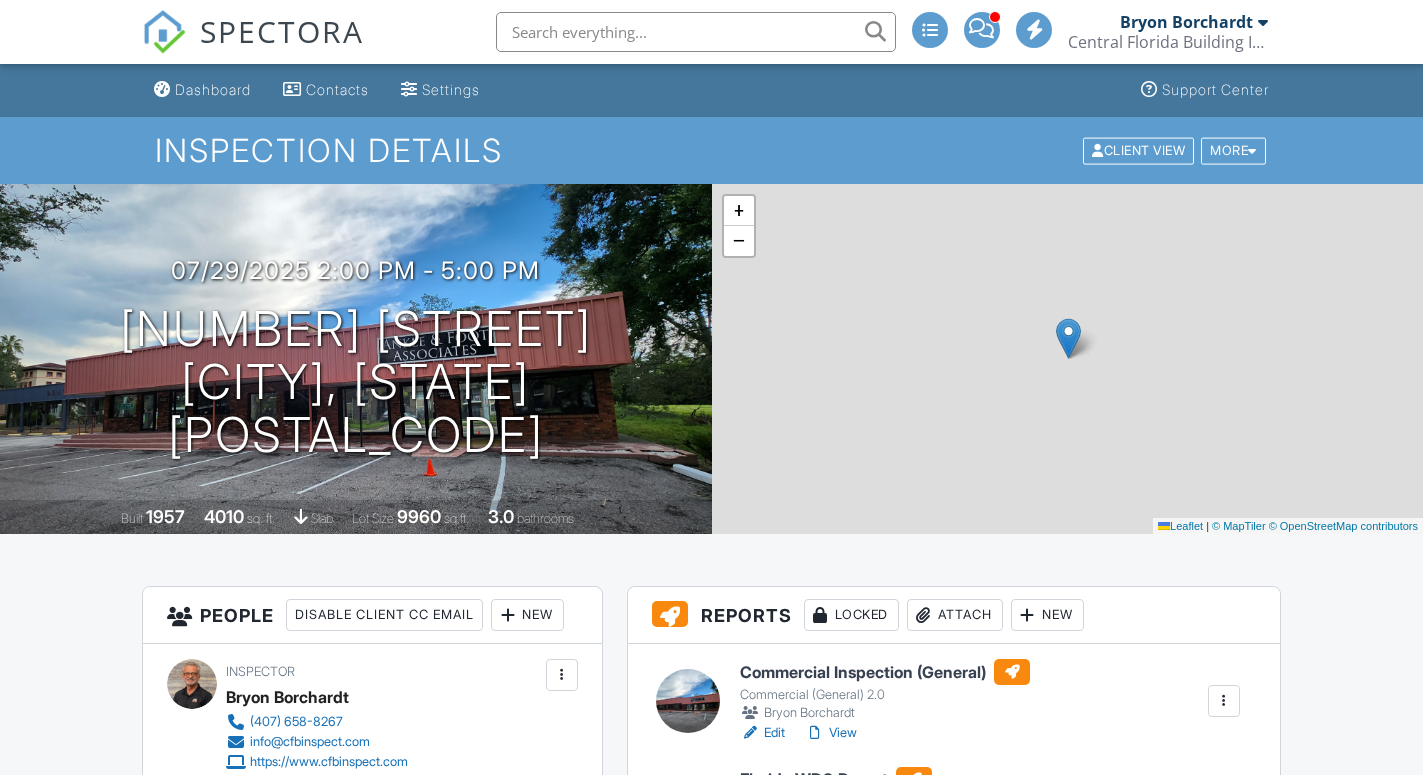 scroll, scrollTop: 0, scrollLeft: 0, axis: both 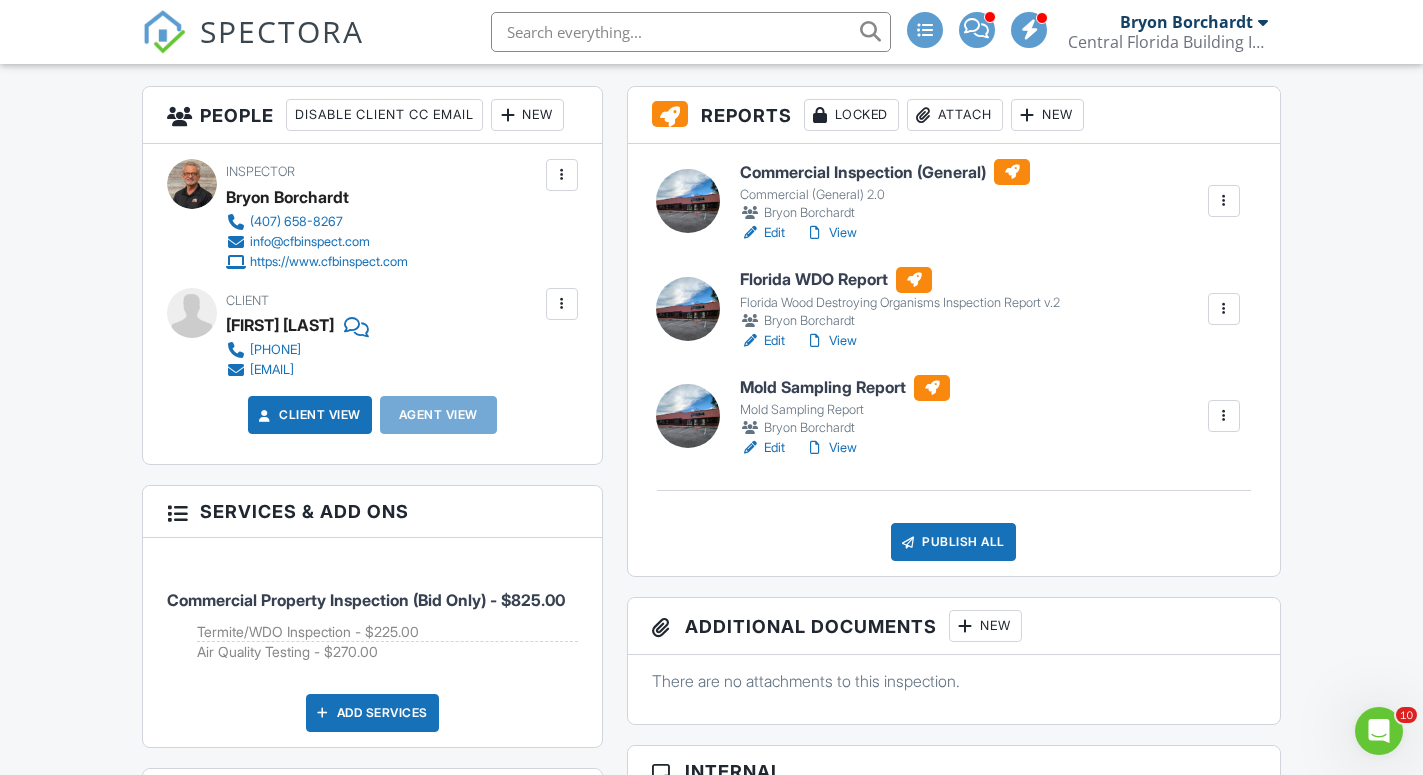 click on "Mold Sampling Report" at bounding box center (845, 388) 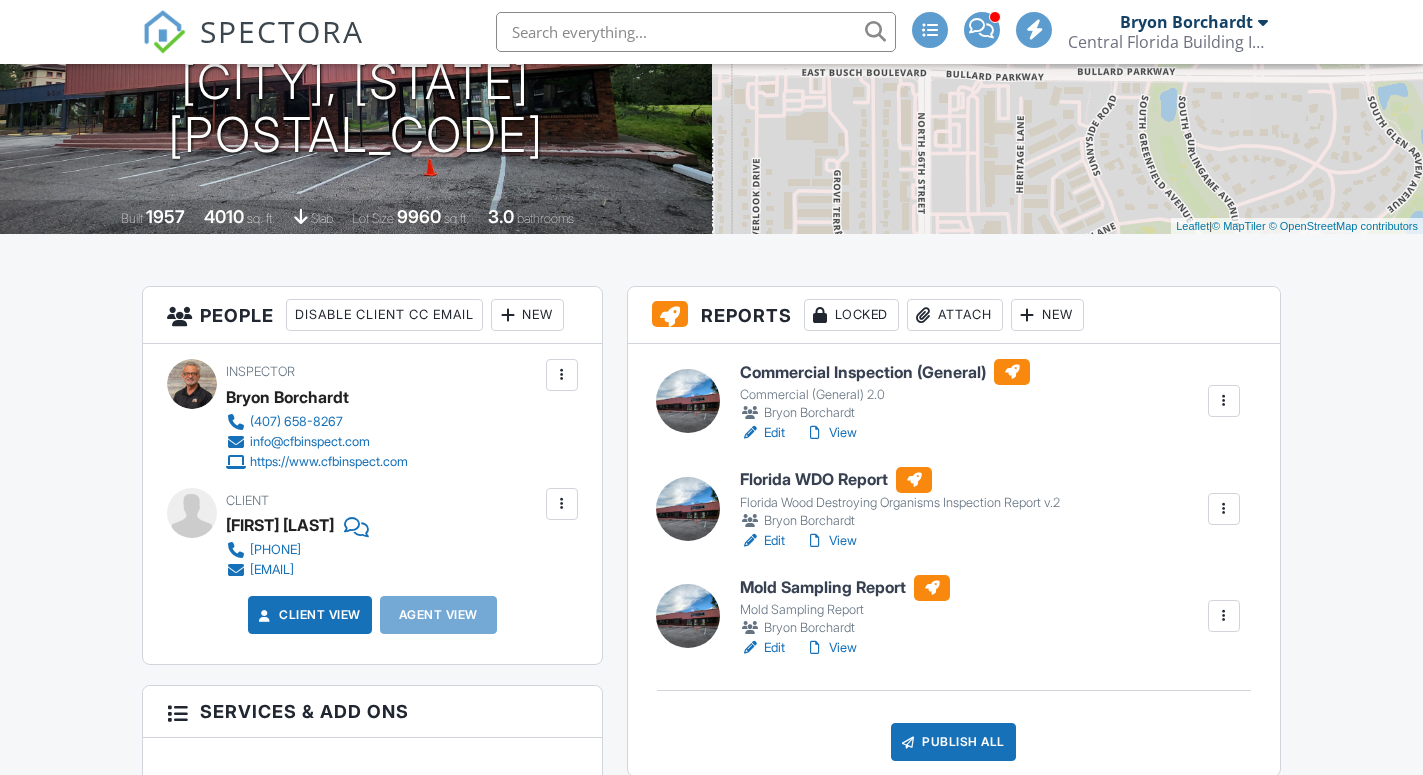 scroll, scrollTop: 300, scrollLeft: 0, axis: vertical 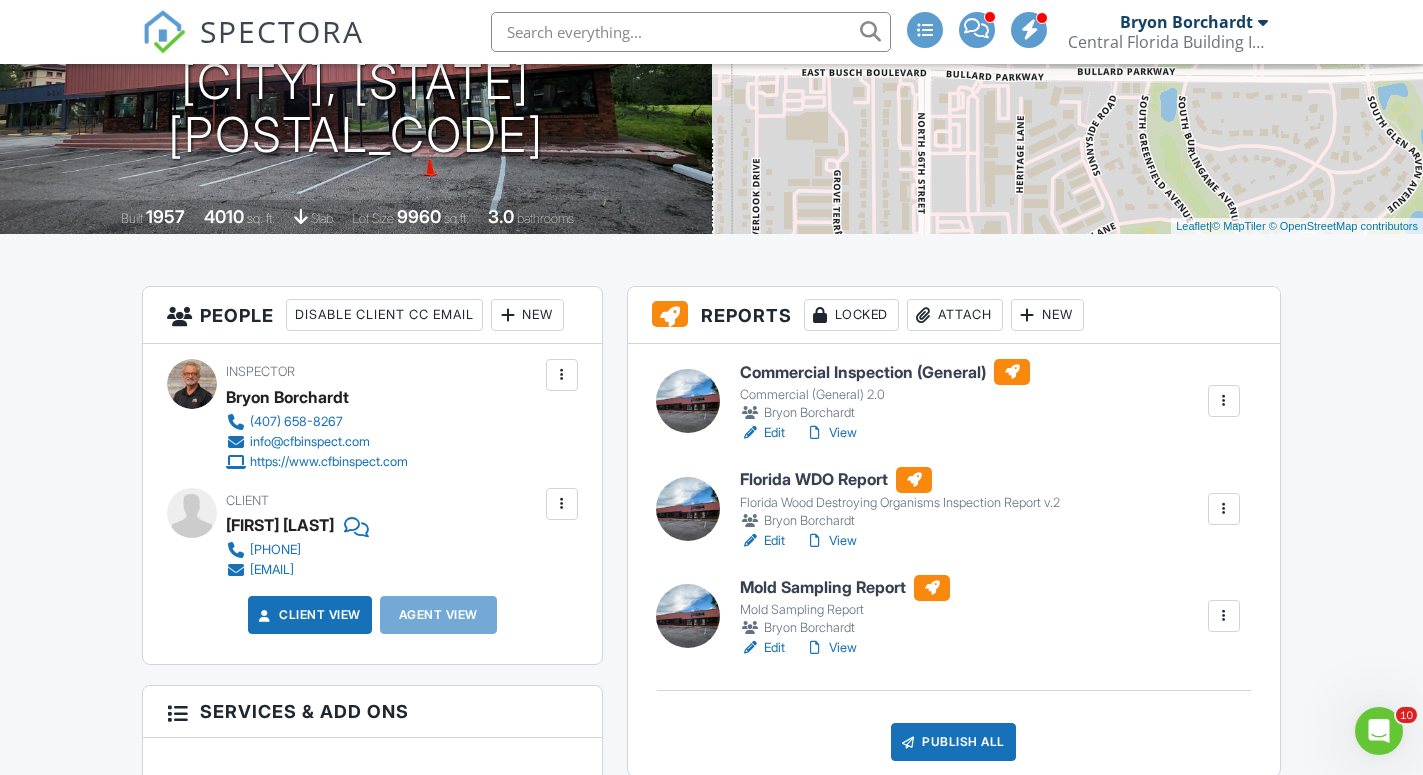click on "Attach" at bounding box center (955, 315) 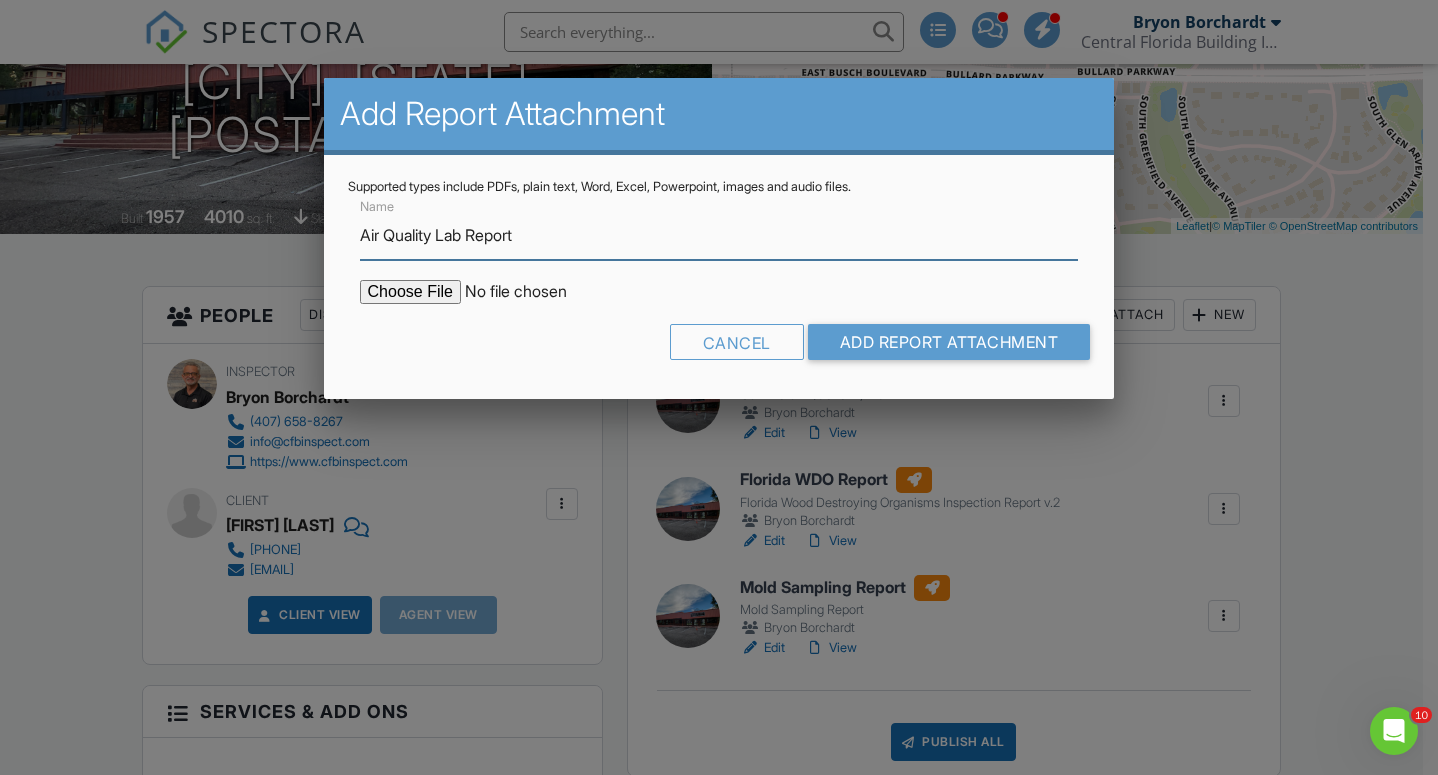 type on "Air Quality Lab Report" 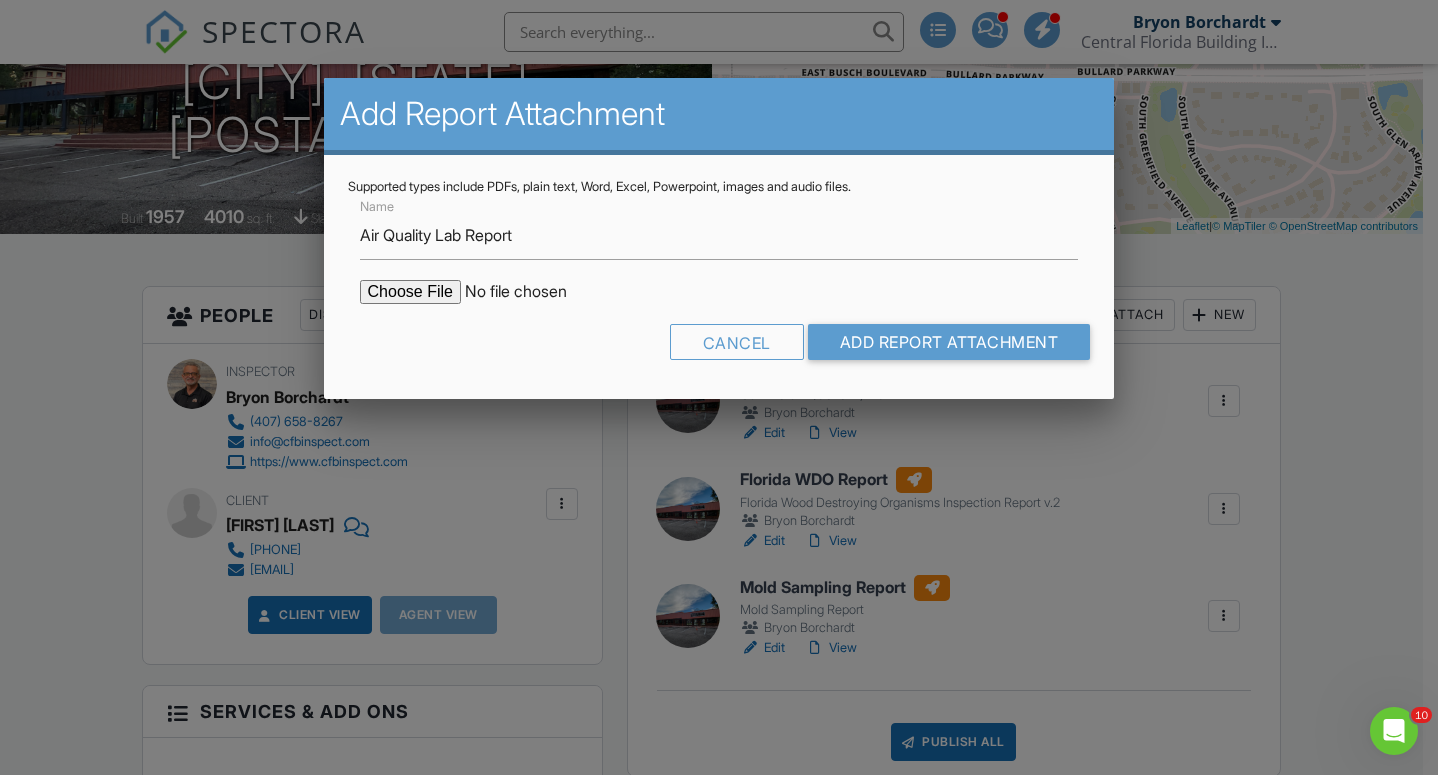 click at bounding box center (530, 292) 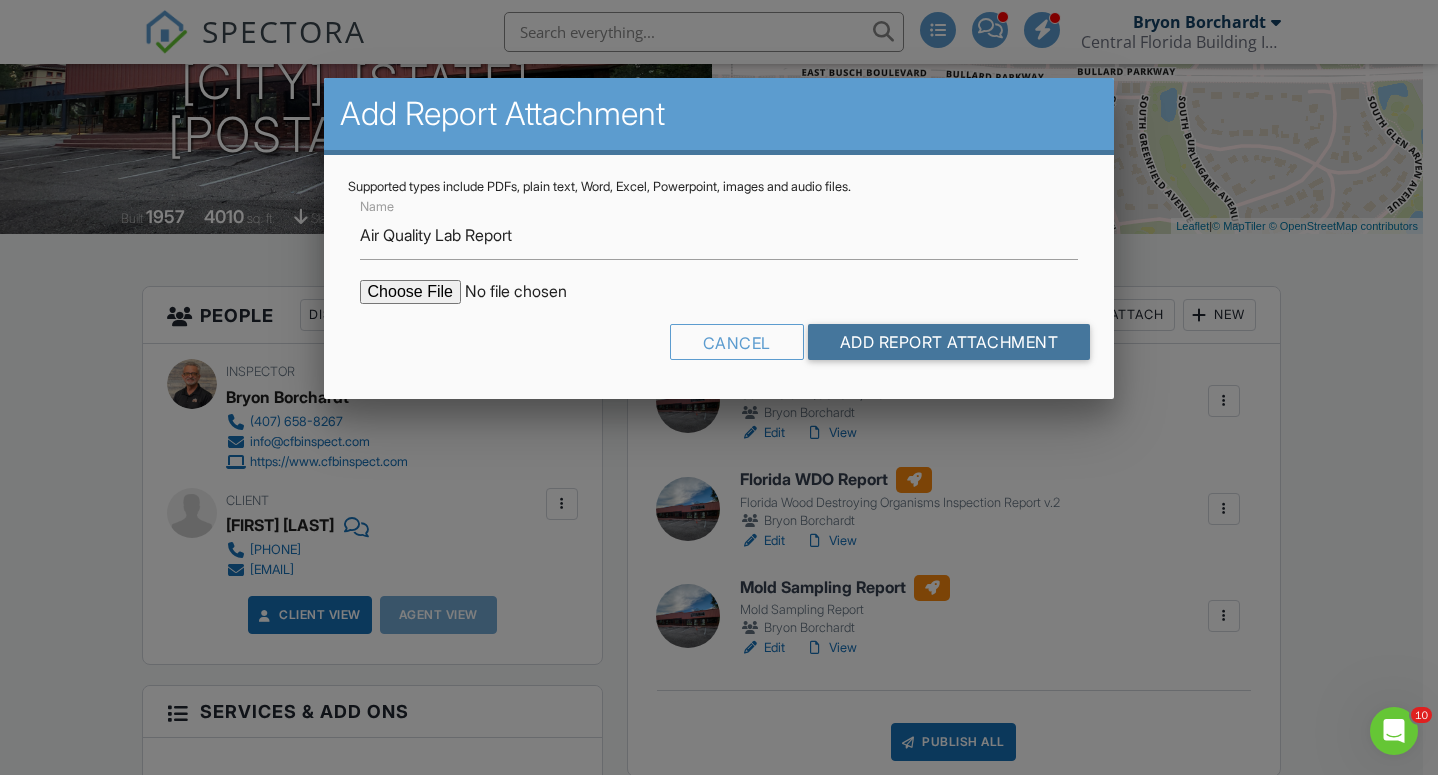 click on "Add Report Attachment" at bounding box center (949, 342) 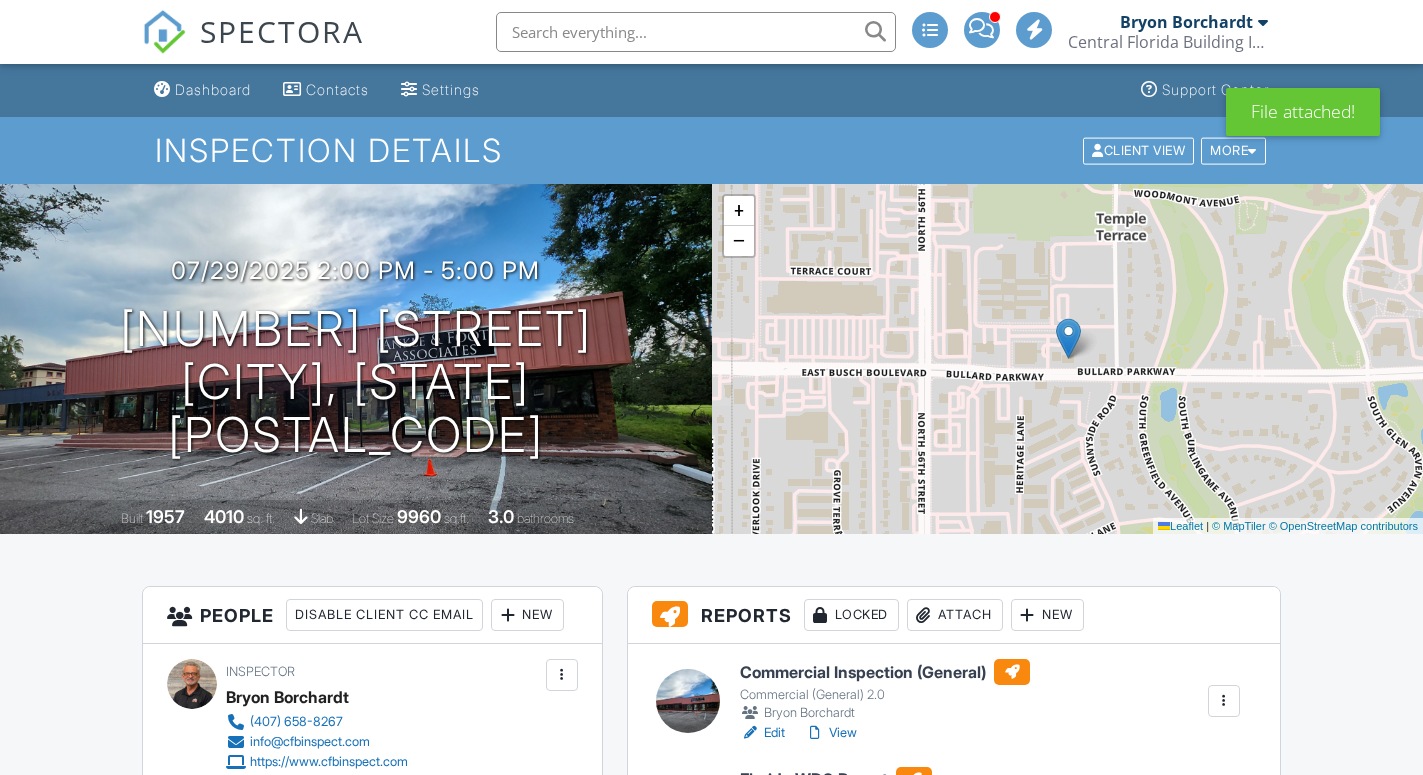 scroll, scrollTop: 300, scrollLeft: 0, axis: vertical 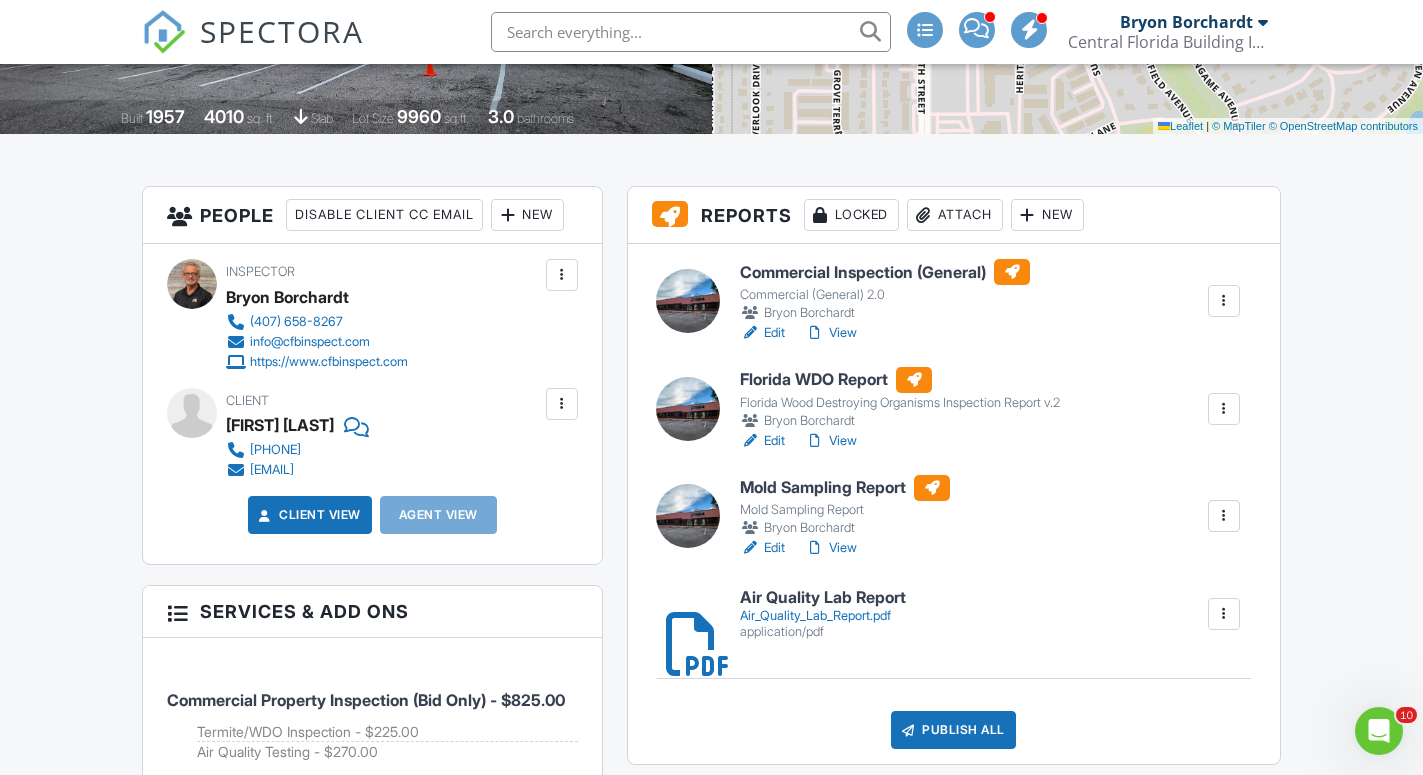click on "Attach" at bounding box center [955, 215] 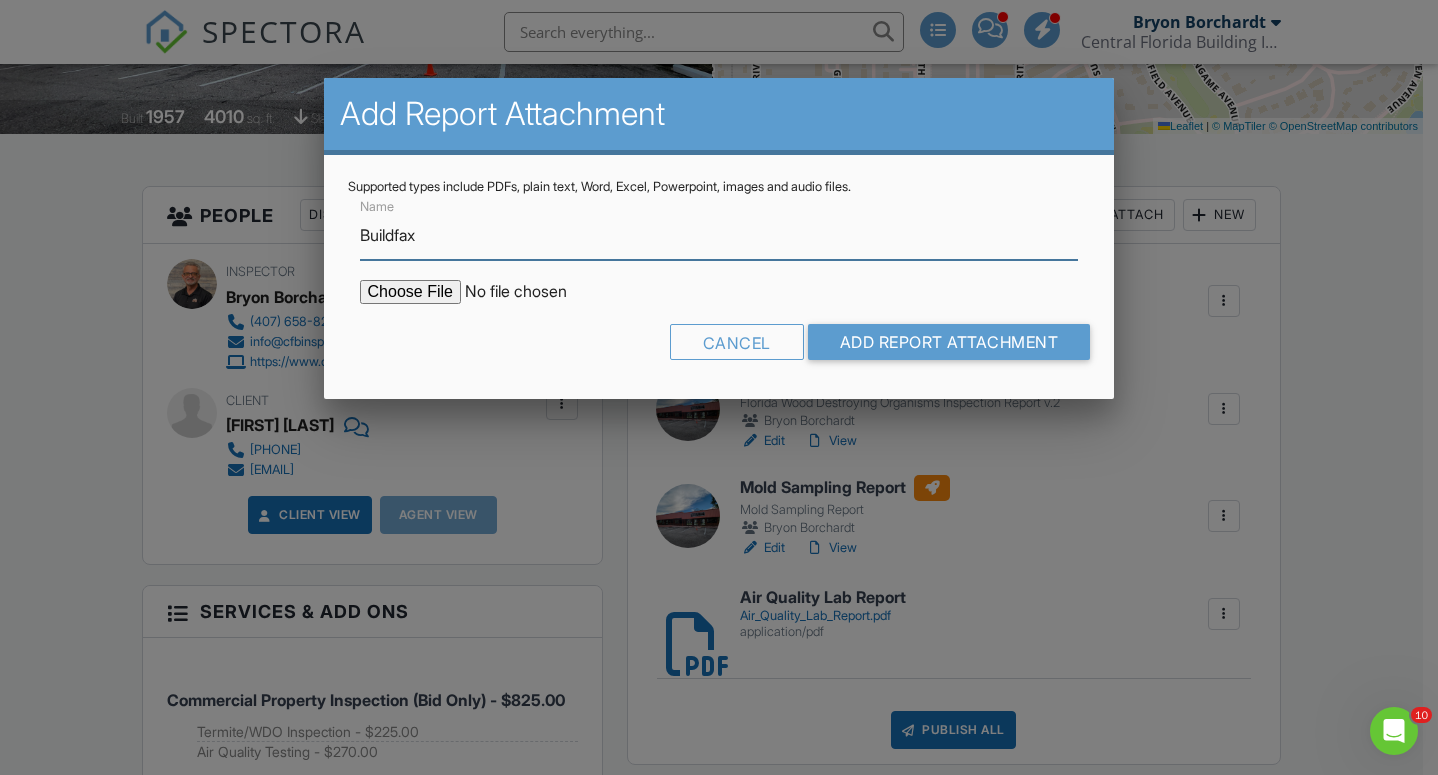 type on "Buildfax" 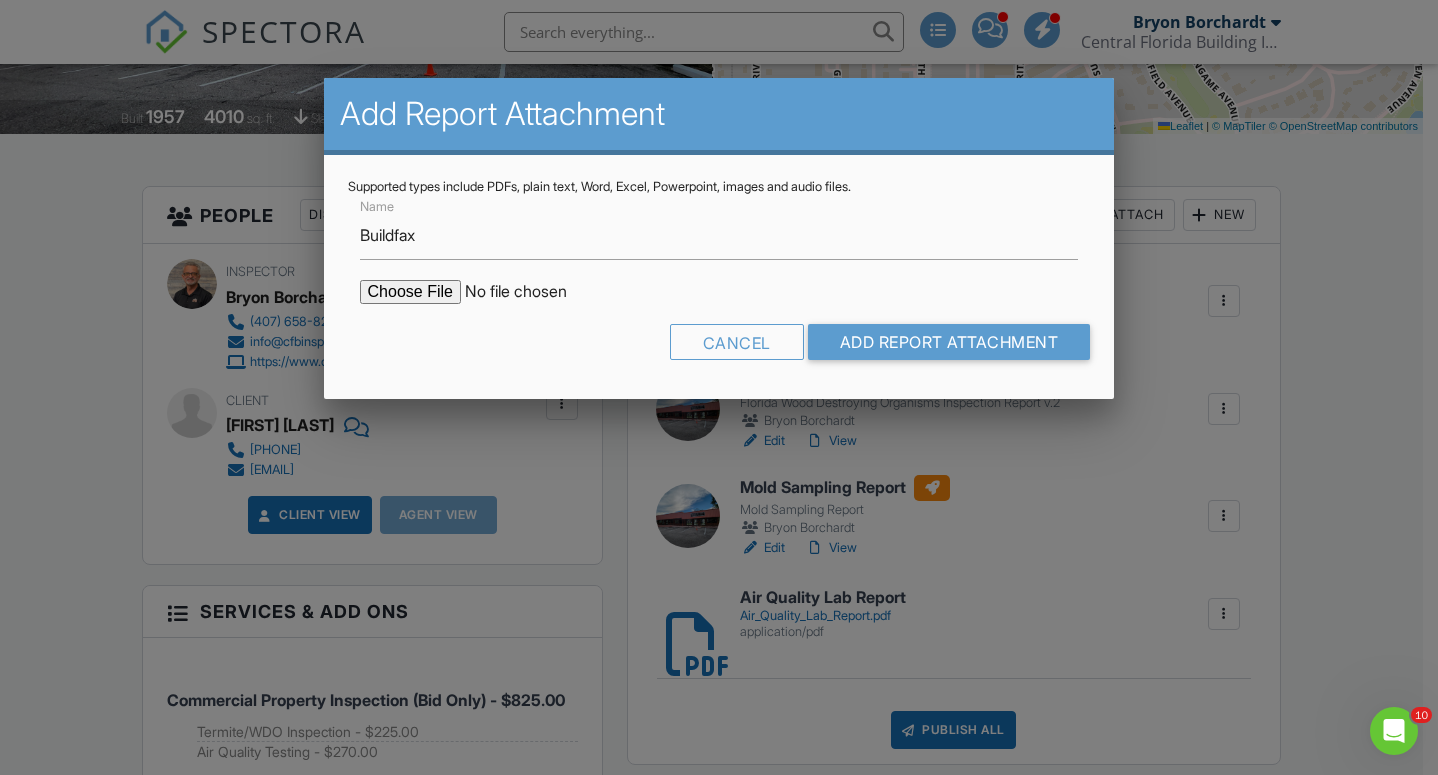 click at bounding box center (530, 292) 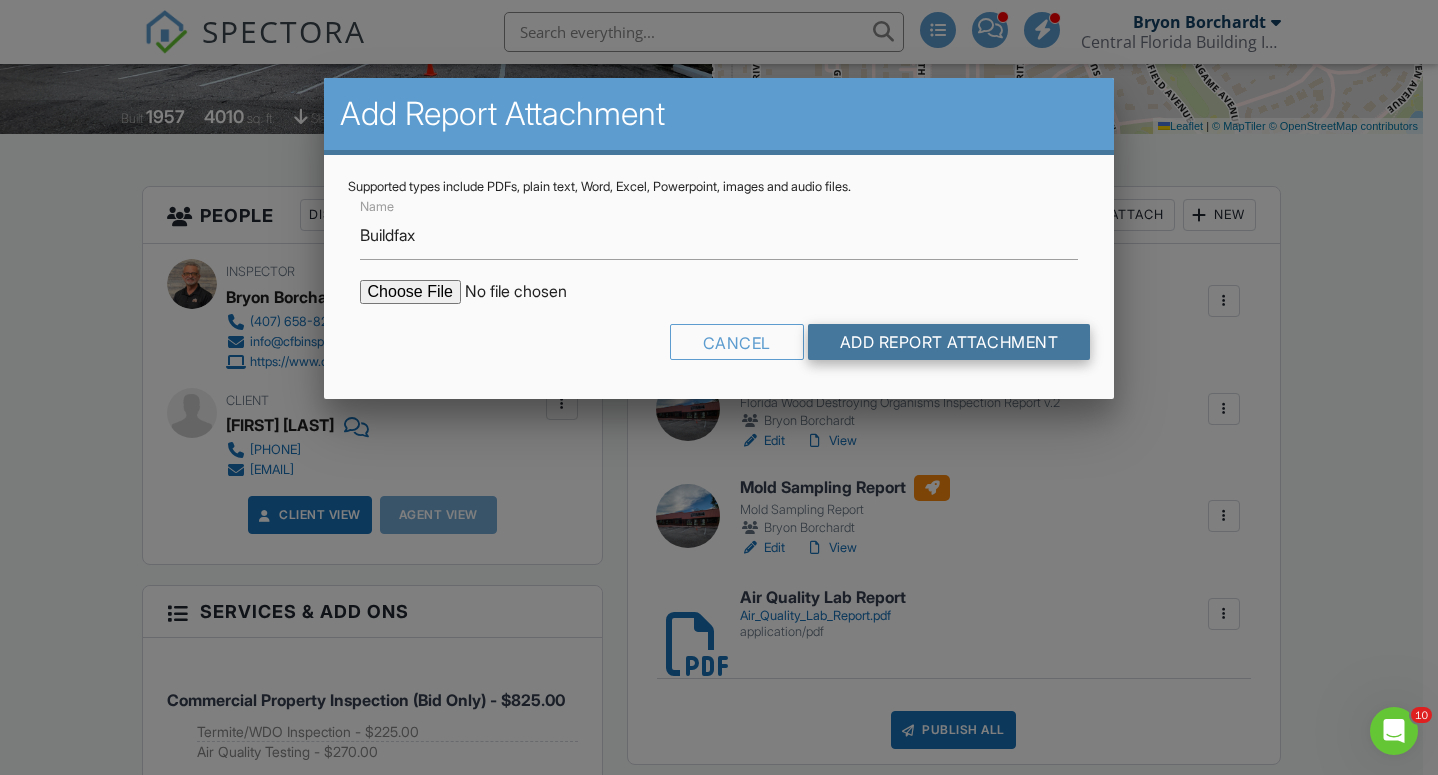 click on "Add Report Attachment" at bounding box center (949, 342) 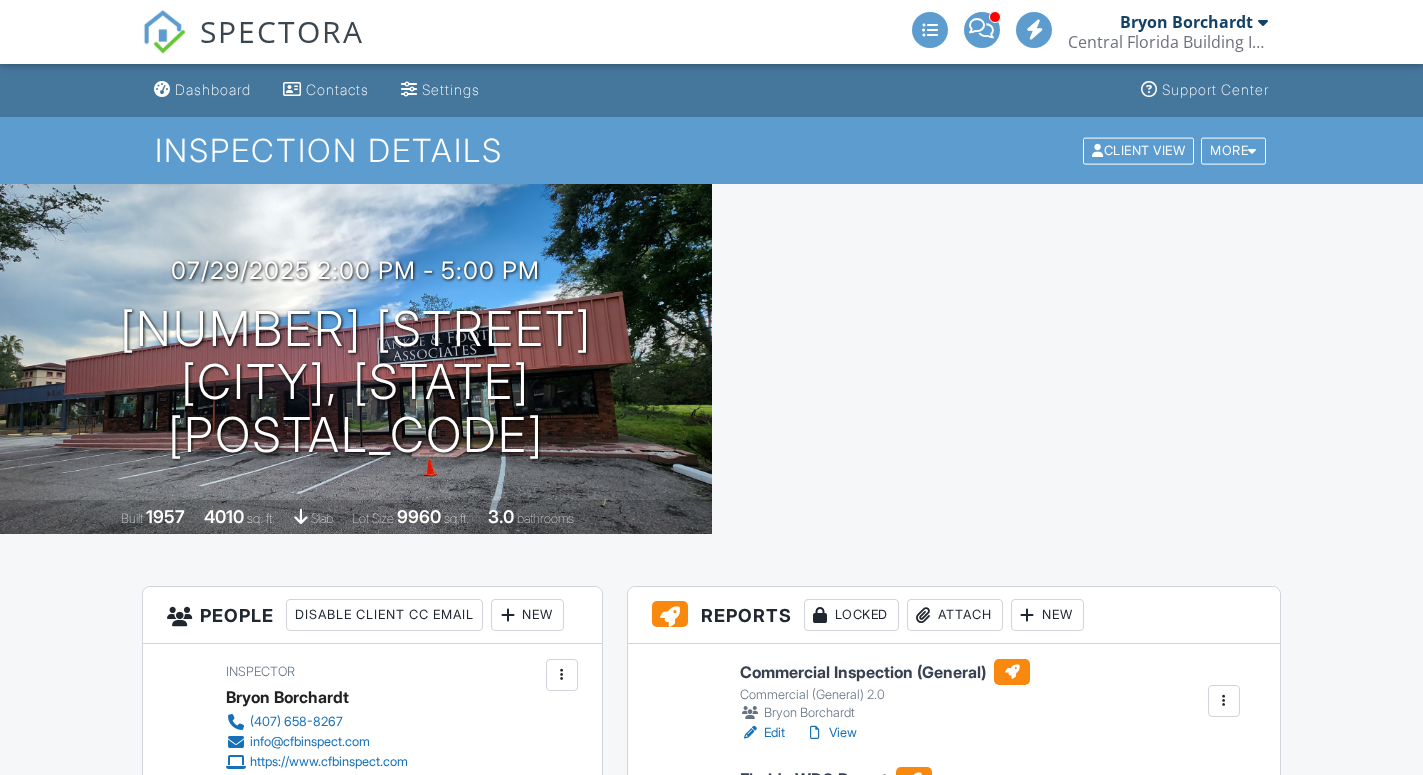 scroll, scrollTop: 0, scrollLeft: 0, axis: both 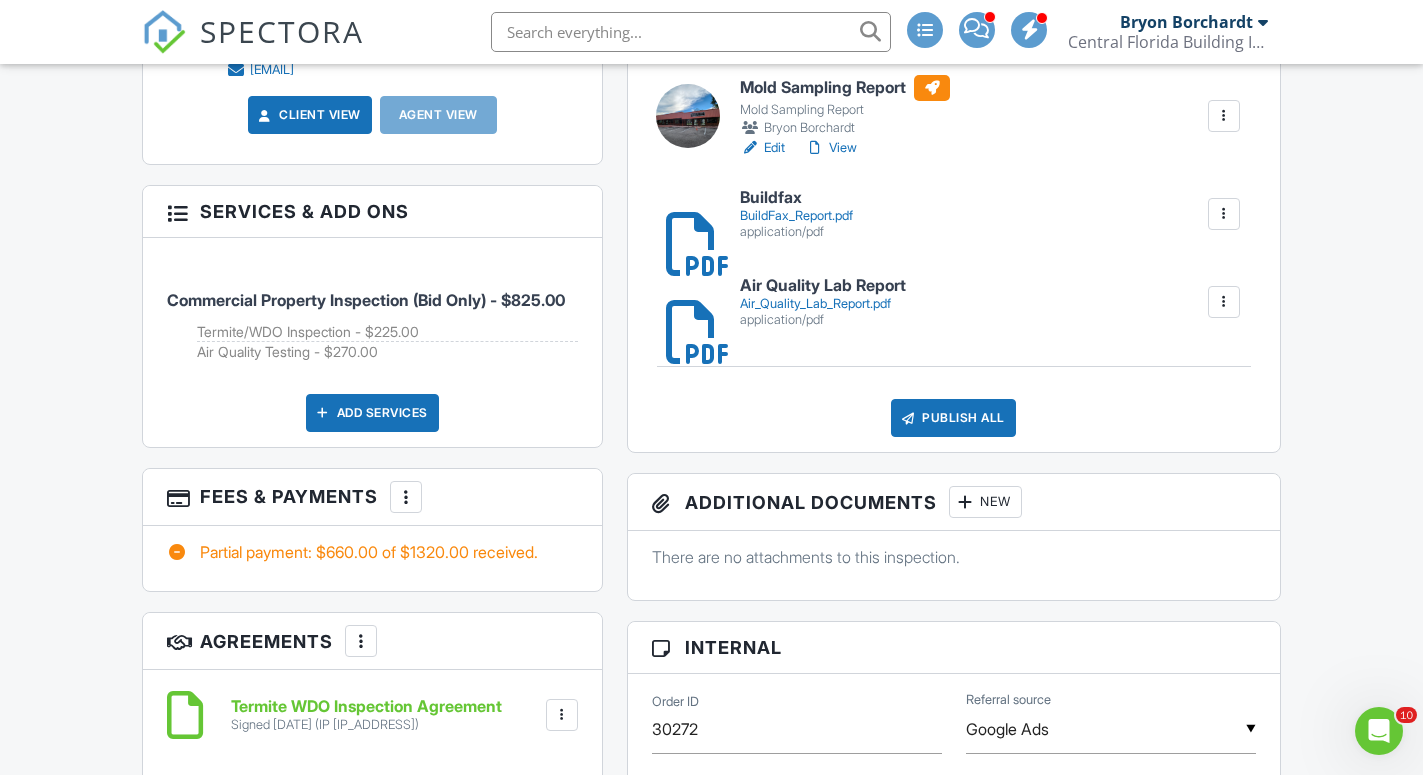 click on "Publish All" at bounding box center [953, 418] 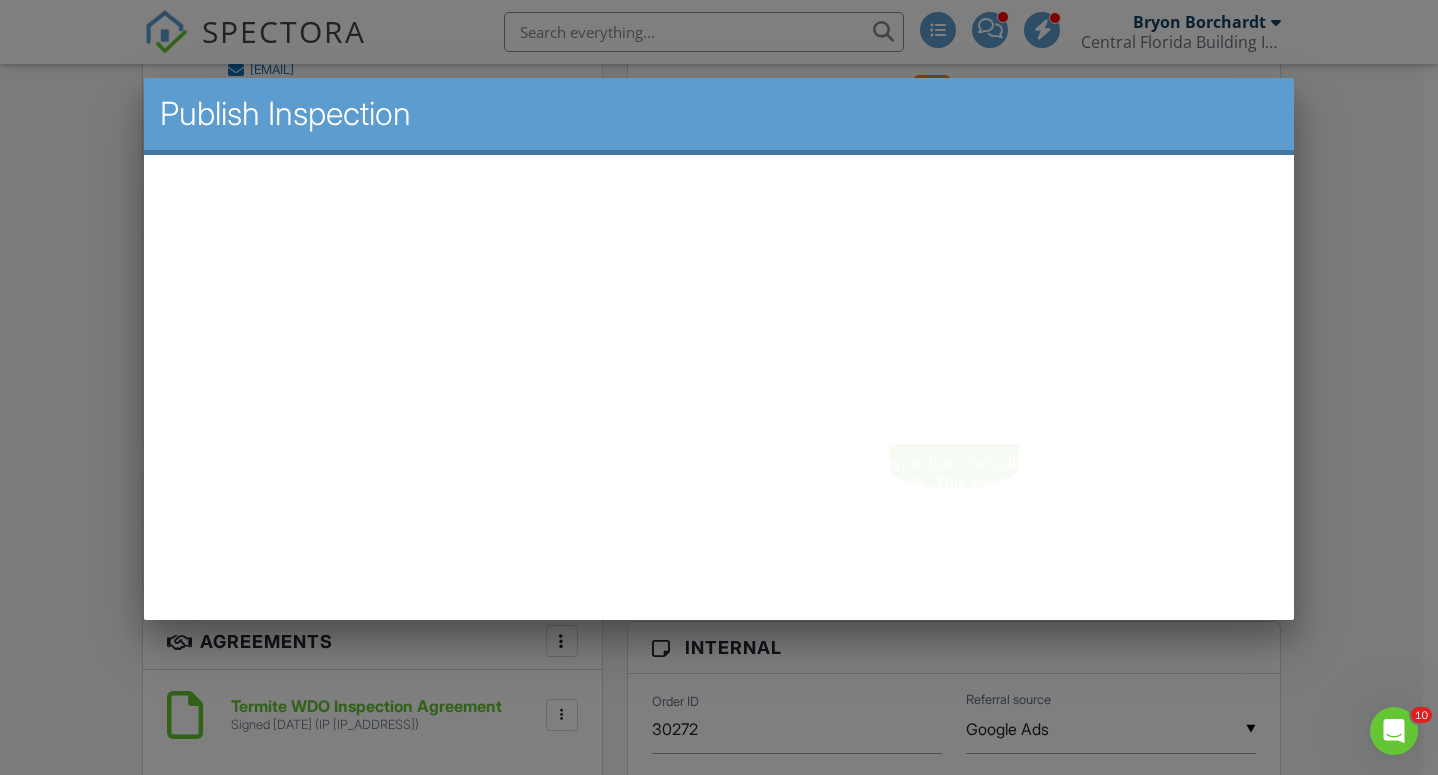 scroll, scrollTop: 0, scrollLeft: 0, axis: both 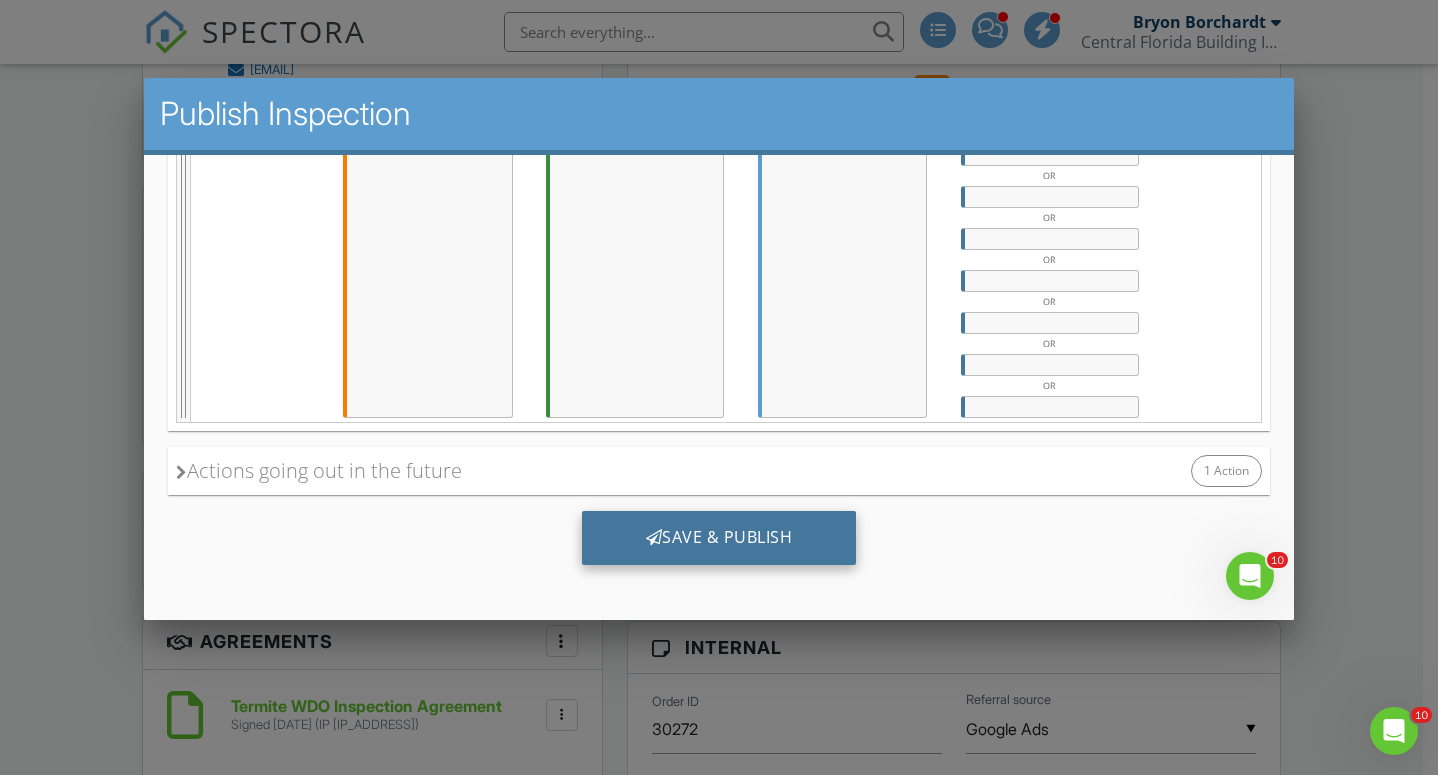 click on "Save & Publish" at bounding box center [718, 537] 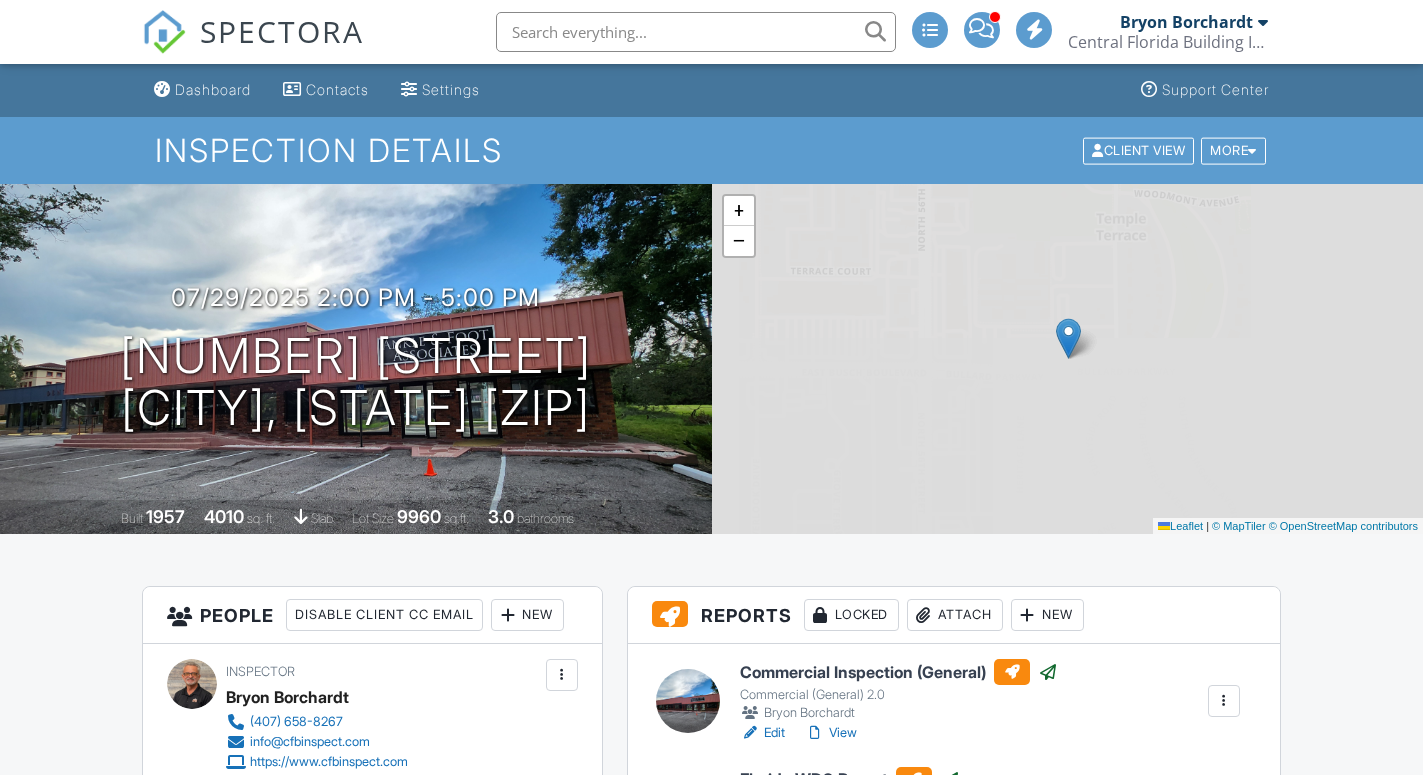 scroll, scrollTop: 0, scrollLeft: 0, axis: both 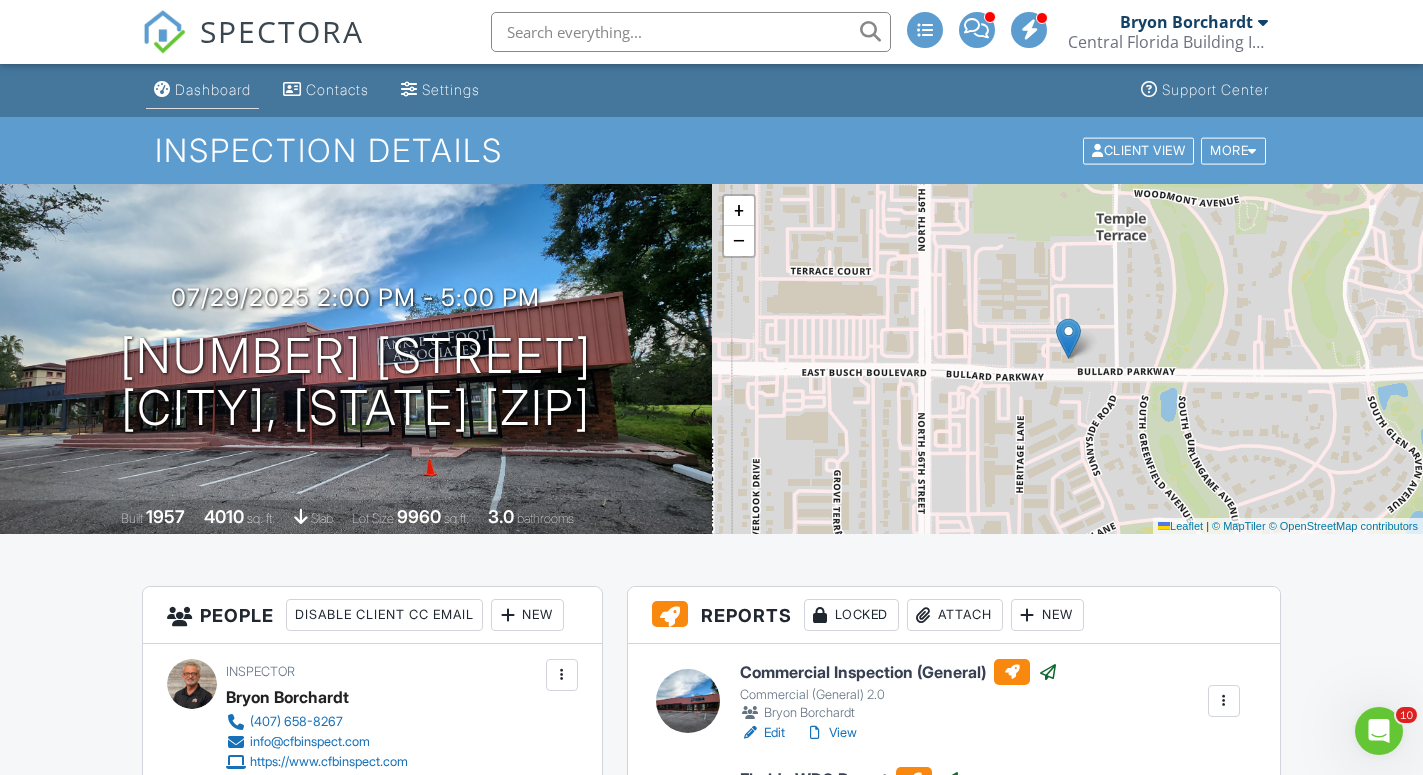 click on "Dashboard" at bounding box center [213, 89] 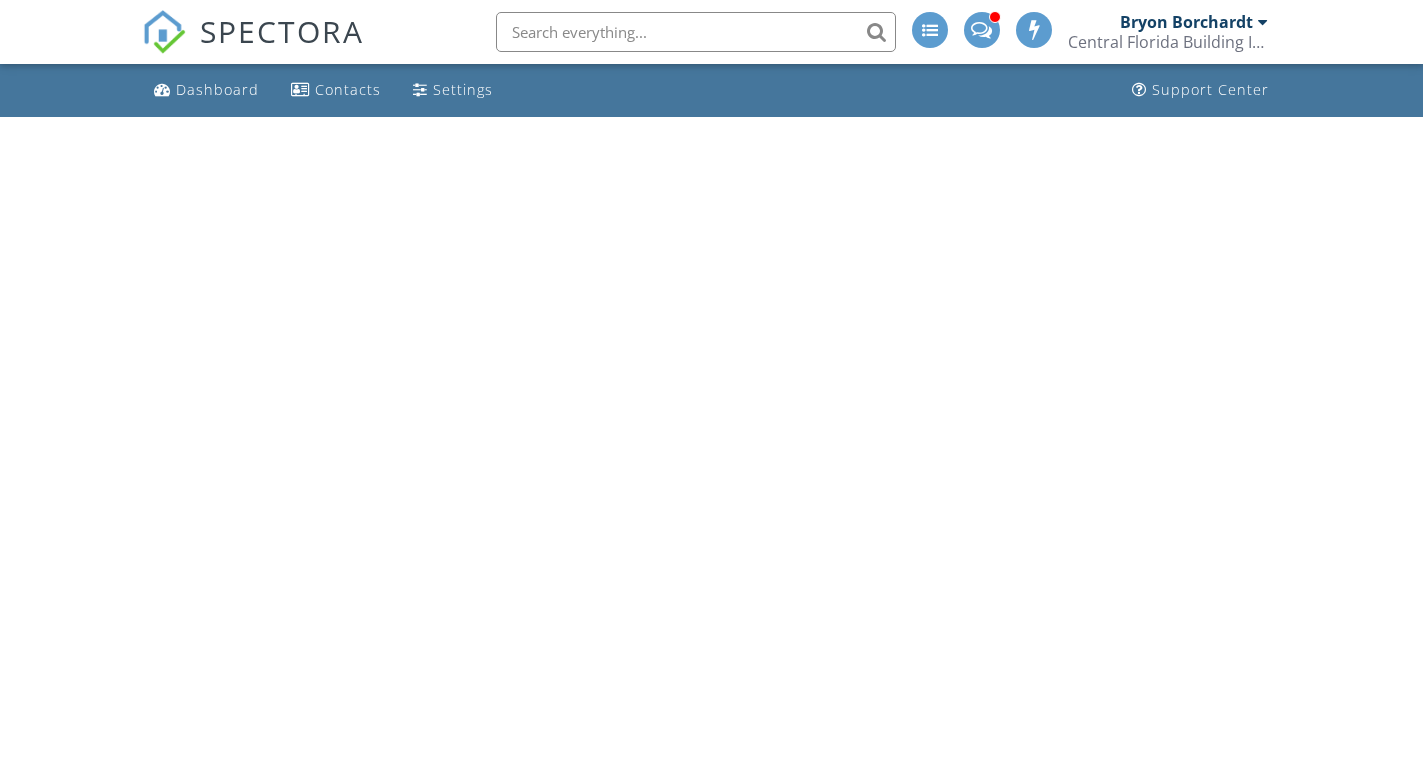 scroll, scrollTop: 0, scrollLeft: 0, axis: both 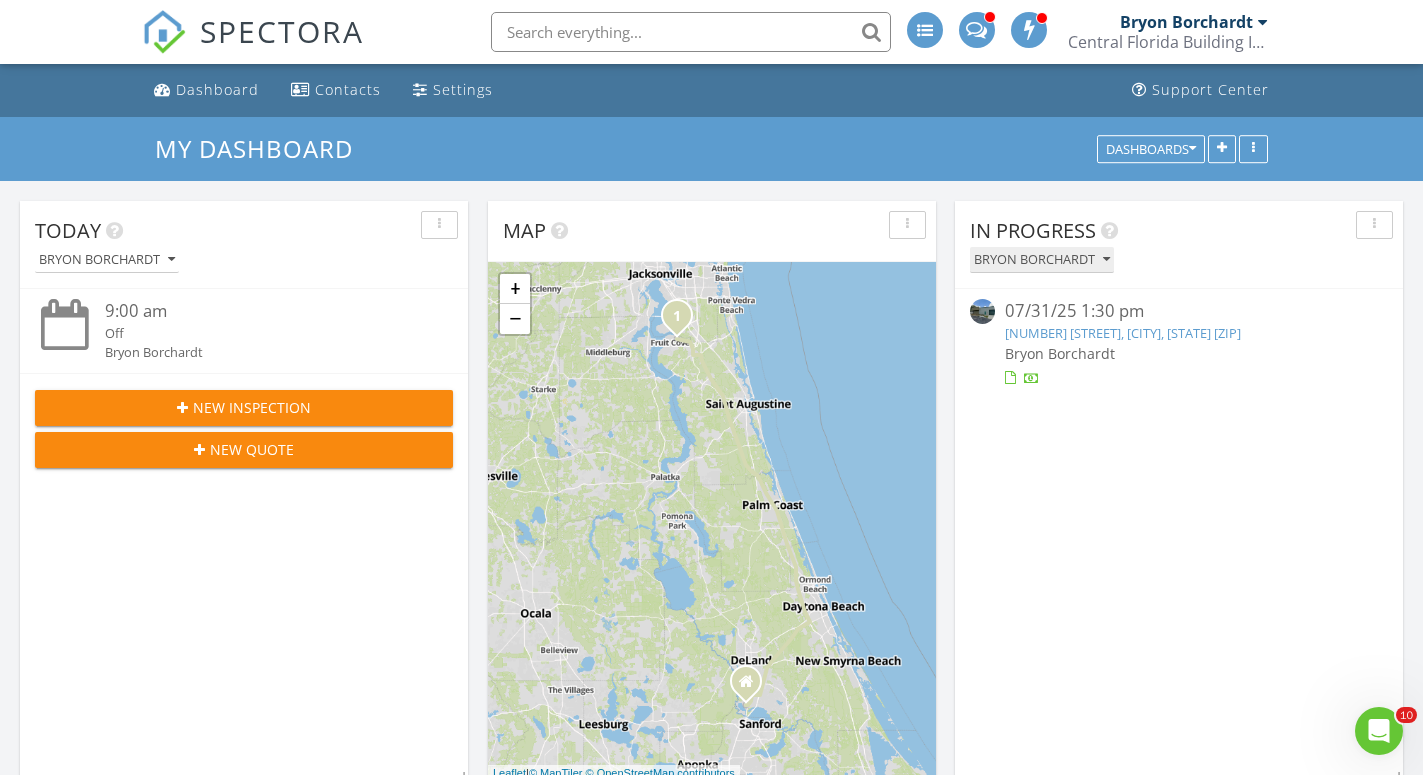 click at bounding box center [1106, 260] 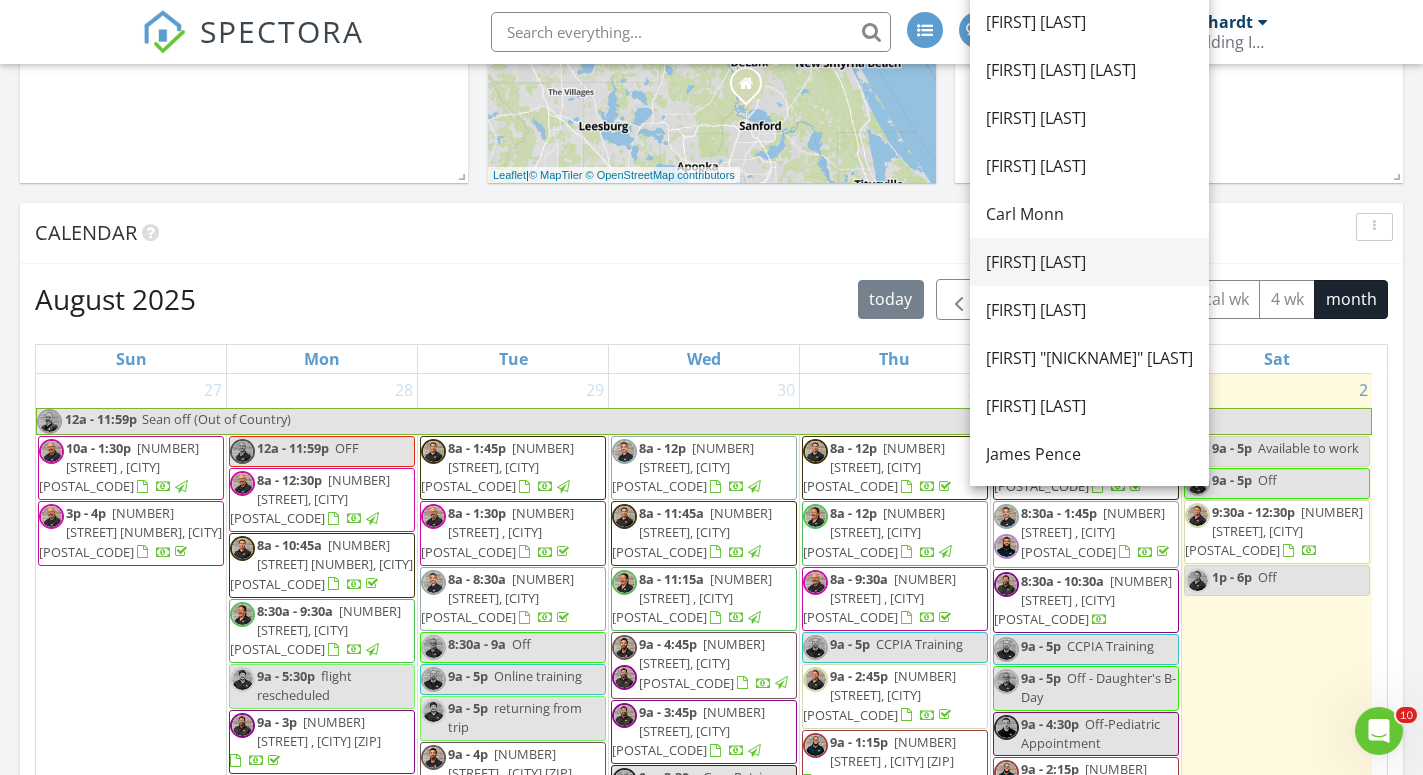 scroll, scrollTop: 600, scrollLeft: 0, axis: vertical 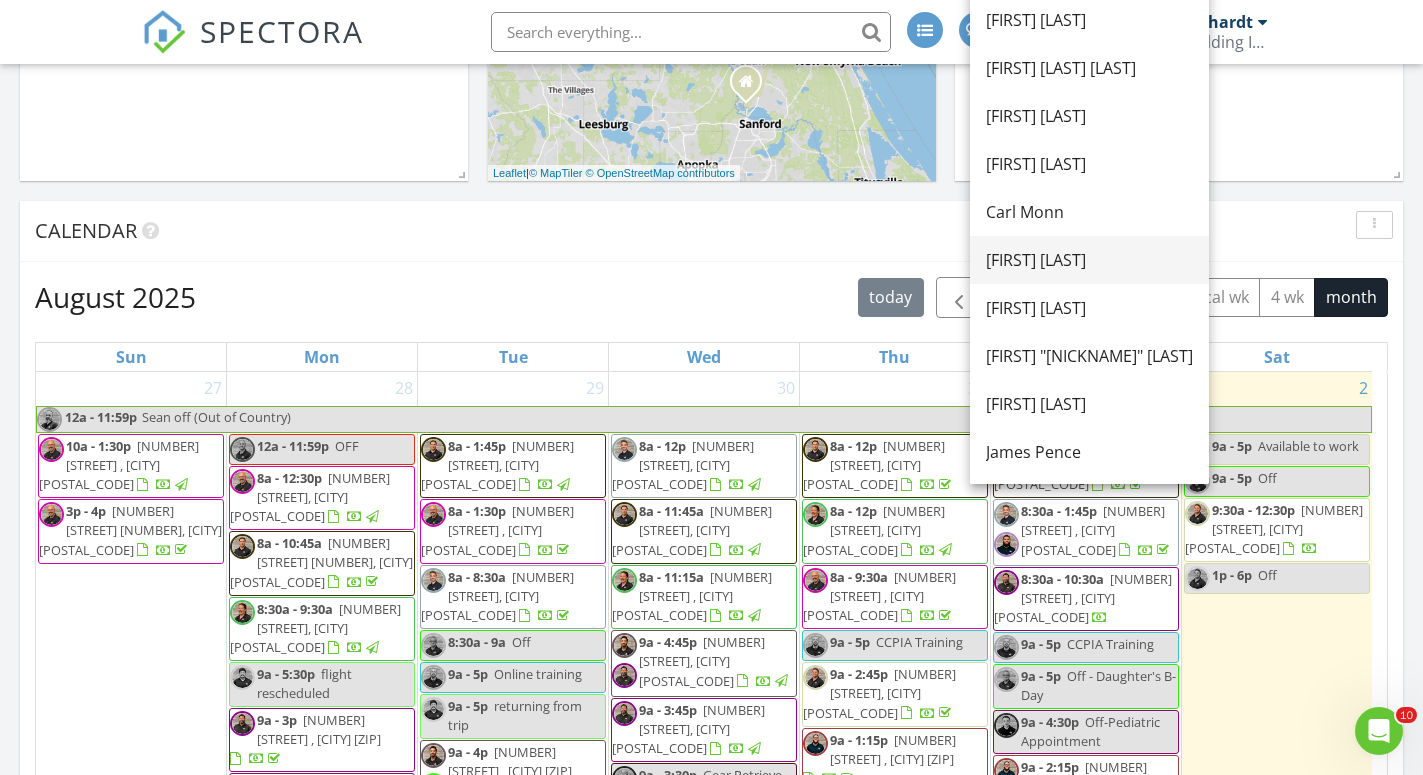 click on "[PERSON]" at bounding box center (1089, 260) 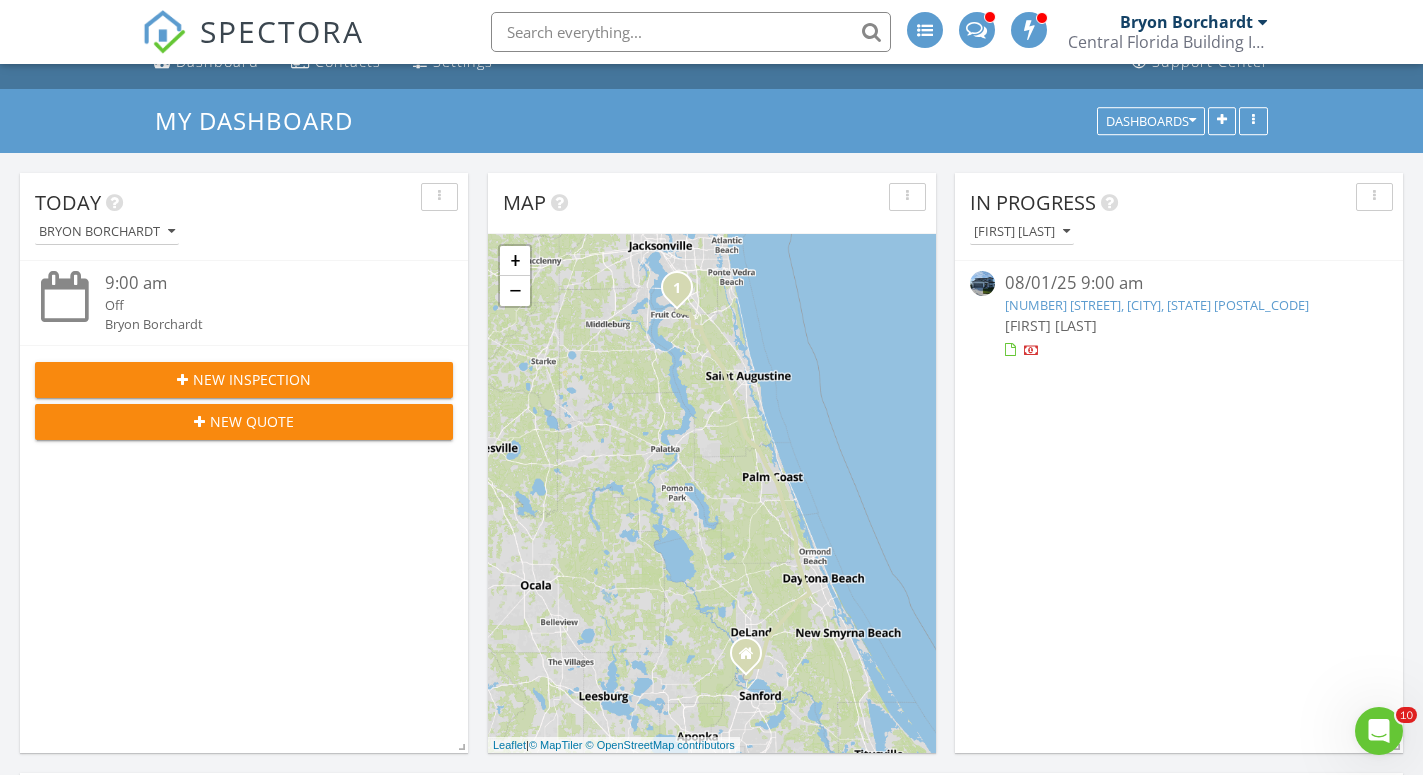 scroll, scrollTop: 0, scrollLeft: 0, axis: both 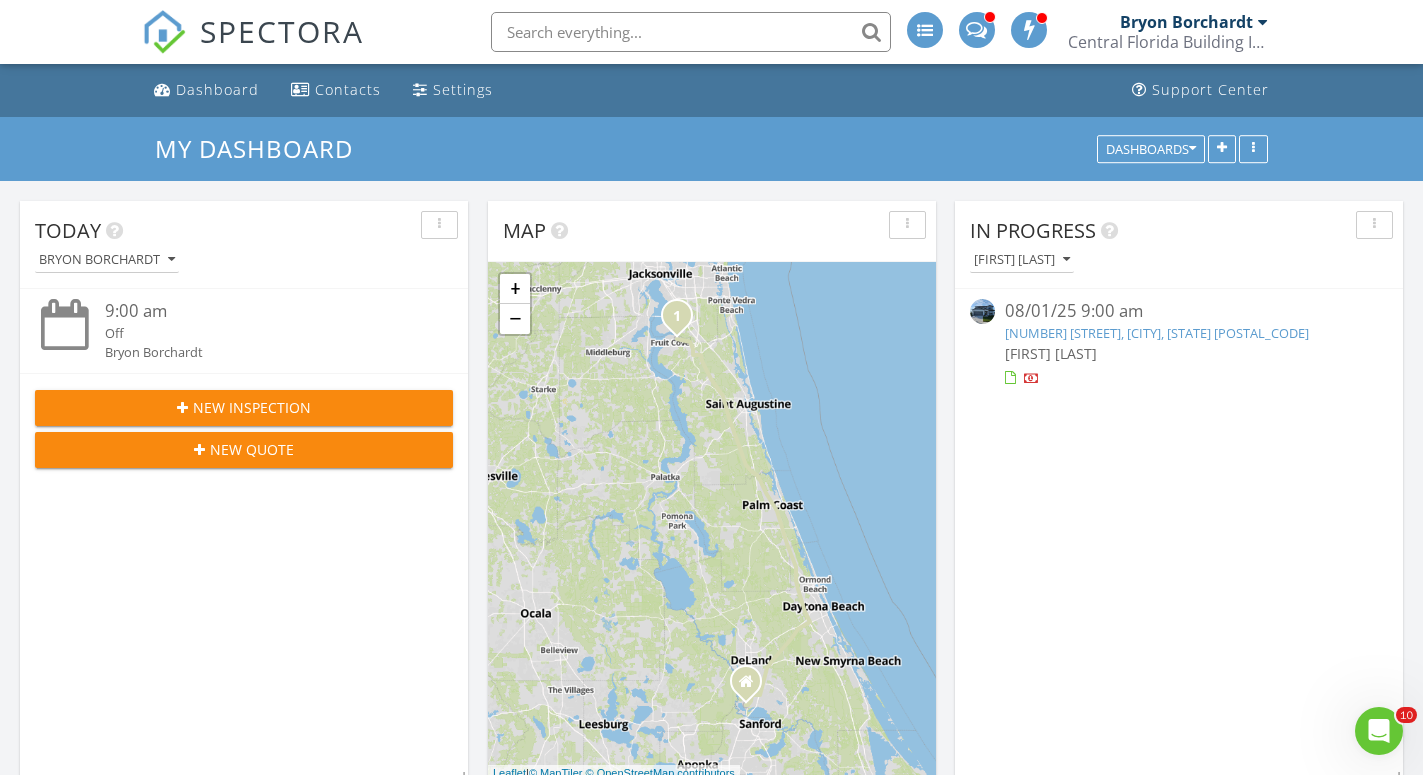 click on "1766 Ruby Ln, Lake Alfred, FL 33850" at bounding box center (1157, 333) 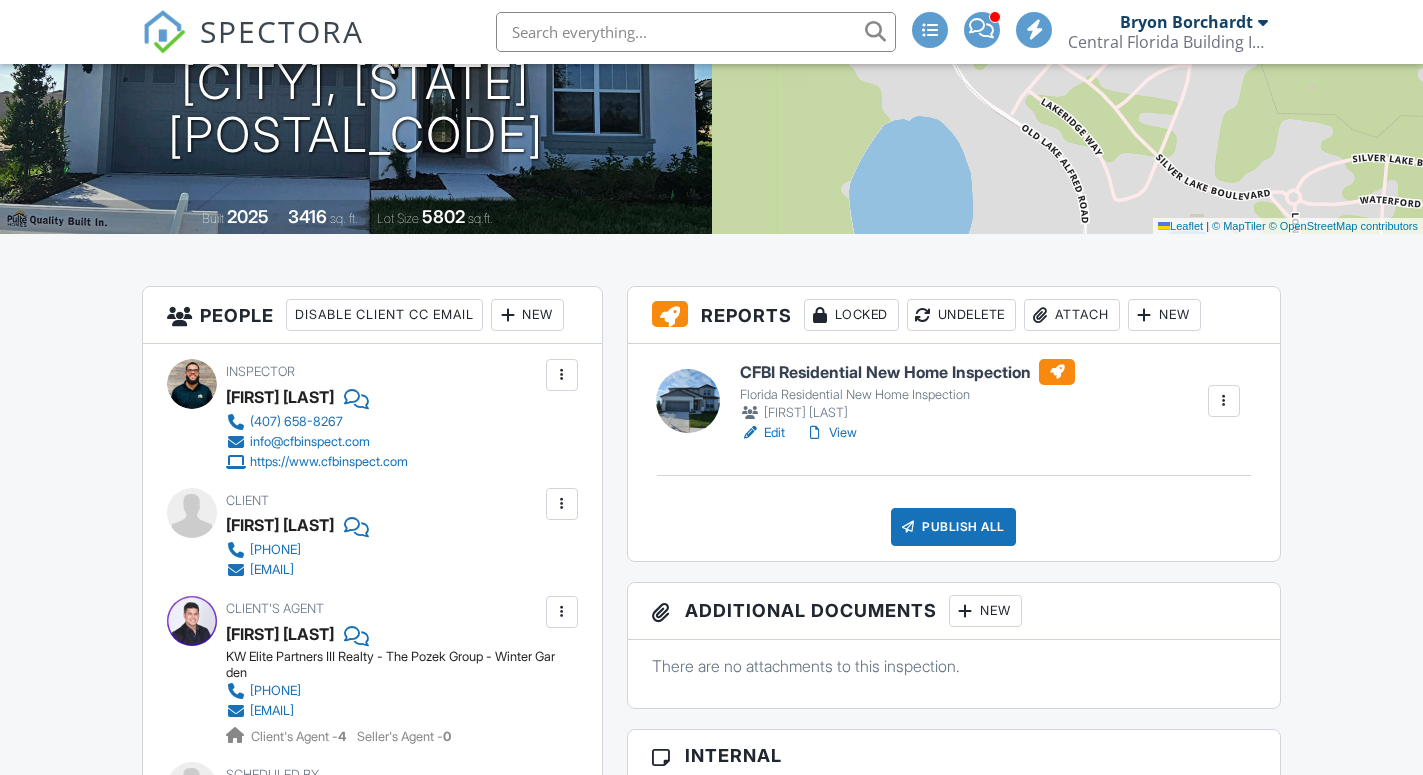 scroll, scrollTop: 500, scrollLeft: 0, axis: vertical 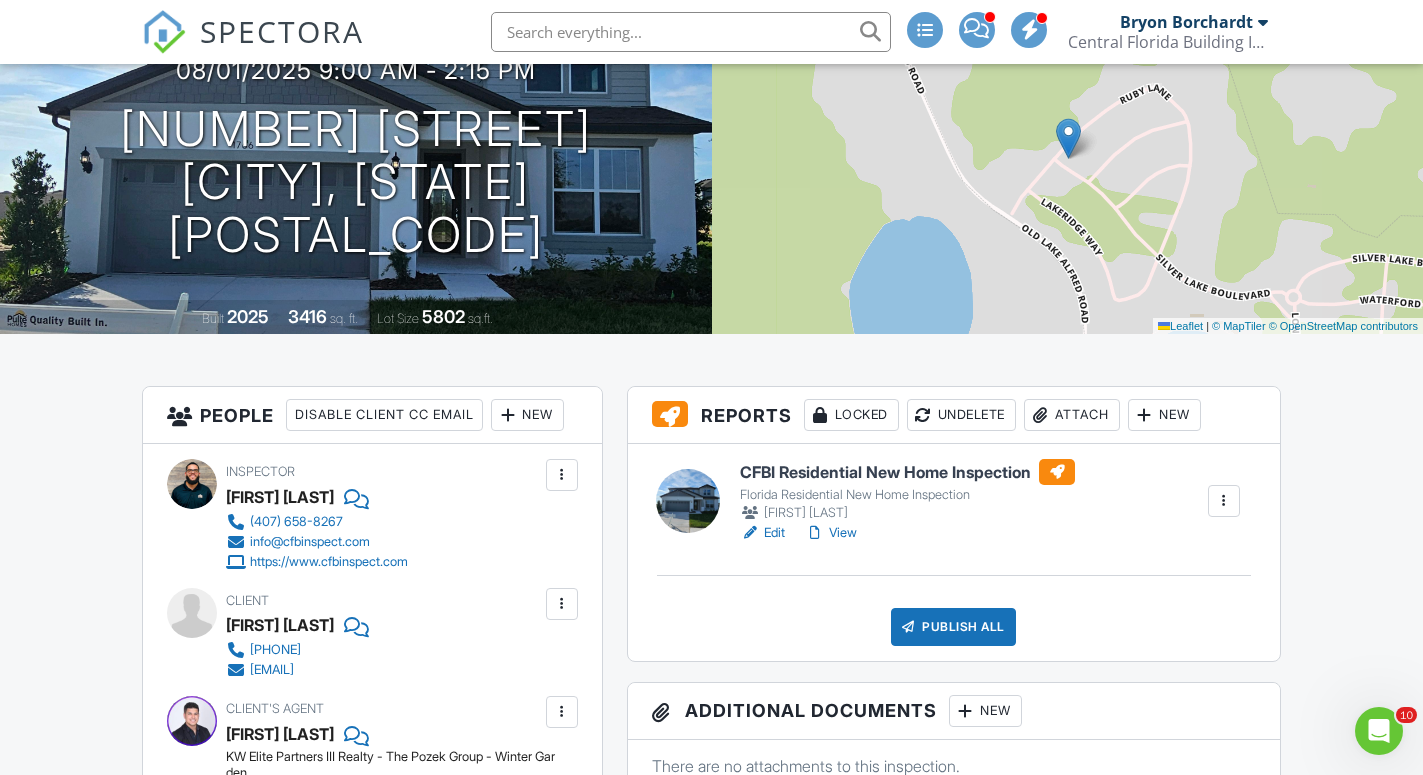 click on "CFBI Residential New Home Inspection" at bounding box center (907, 472) 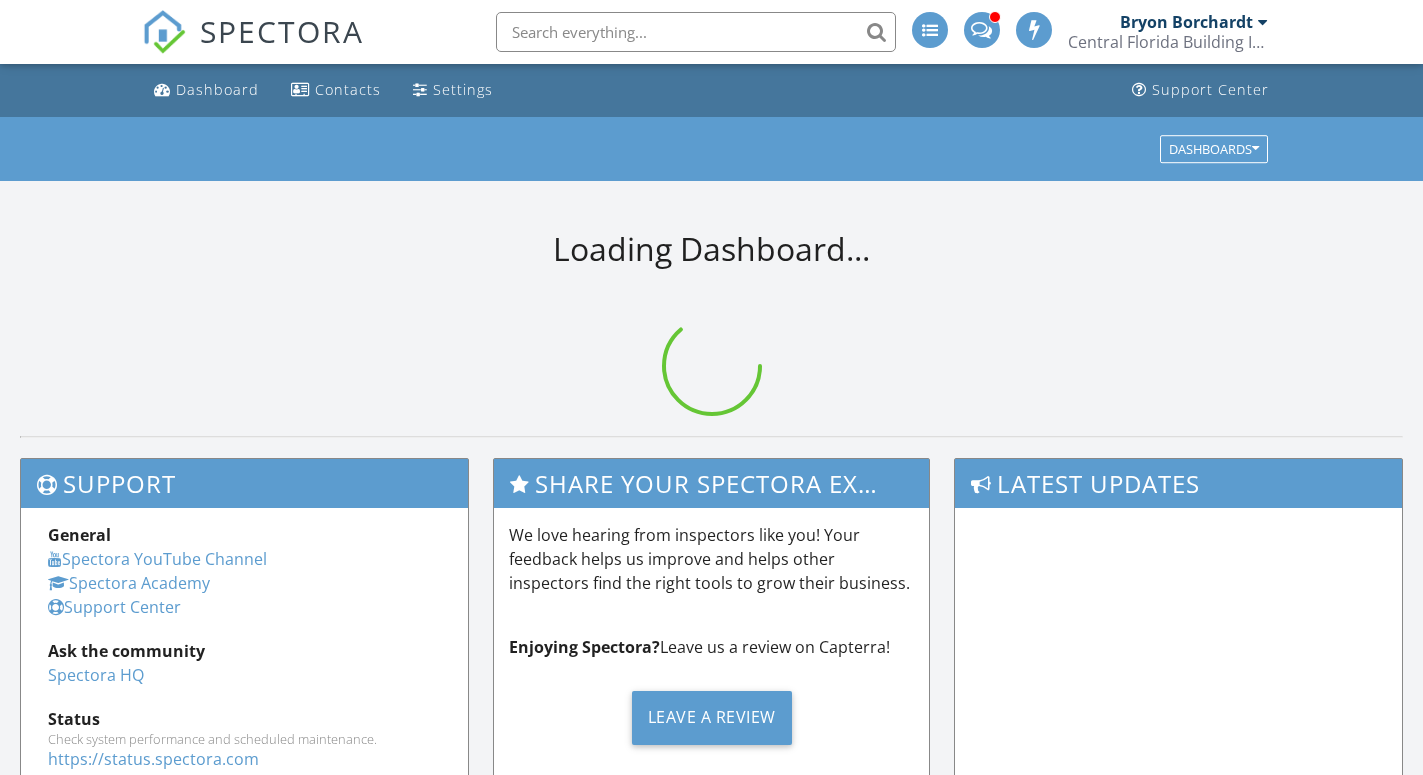 scroll, scrollTop: 0, scrollLeft: 0, axis: both 